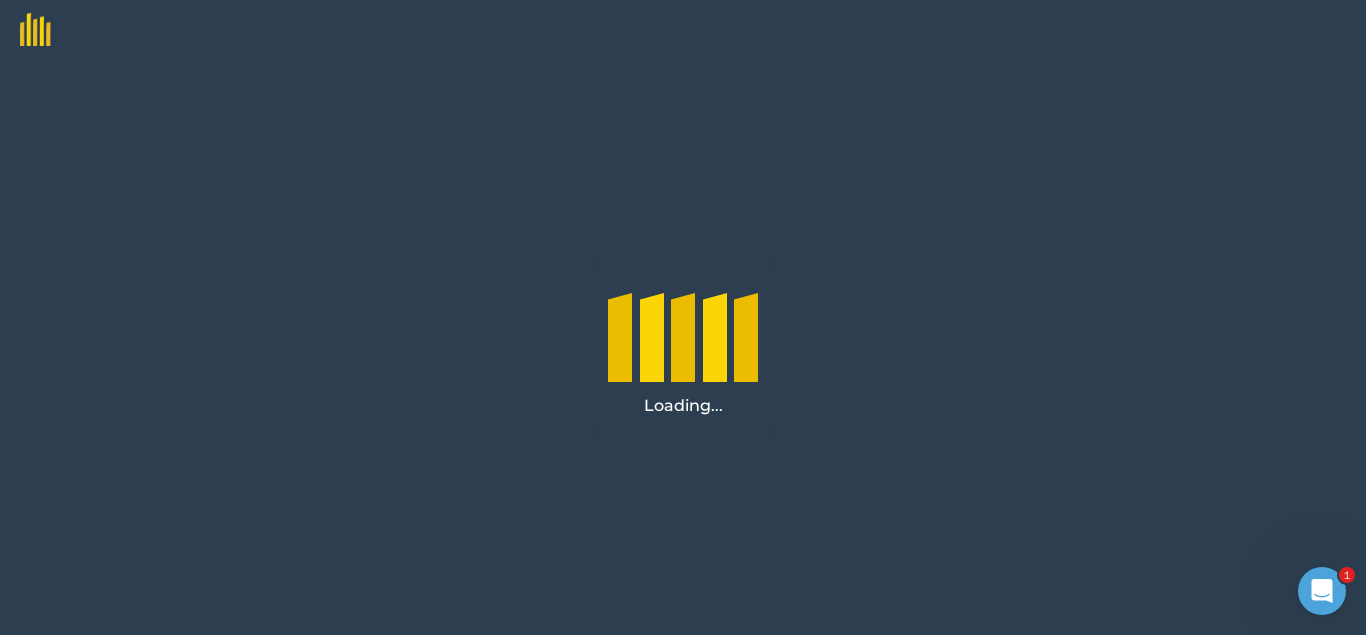 scroll, scrollTop: 0, scrollLeft: 0, axis: both 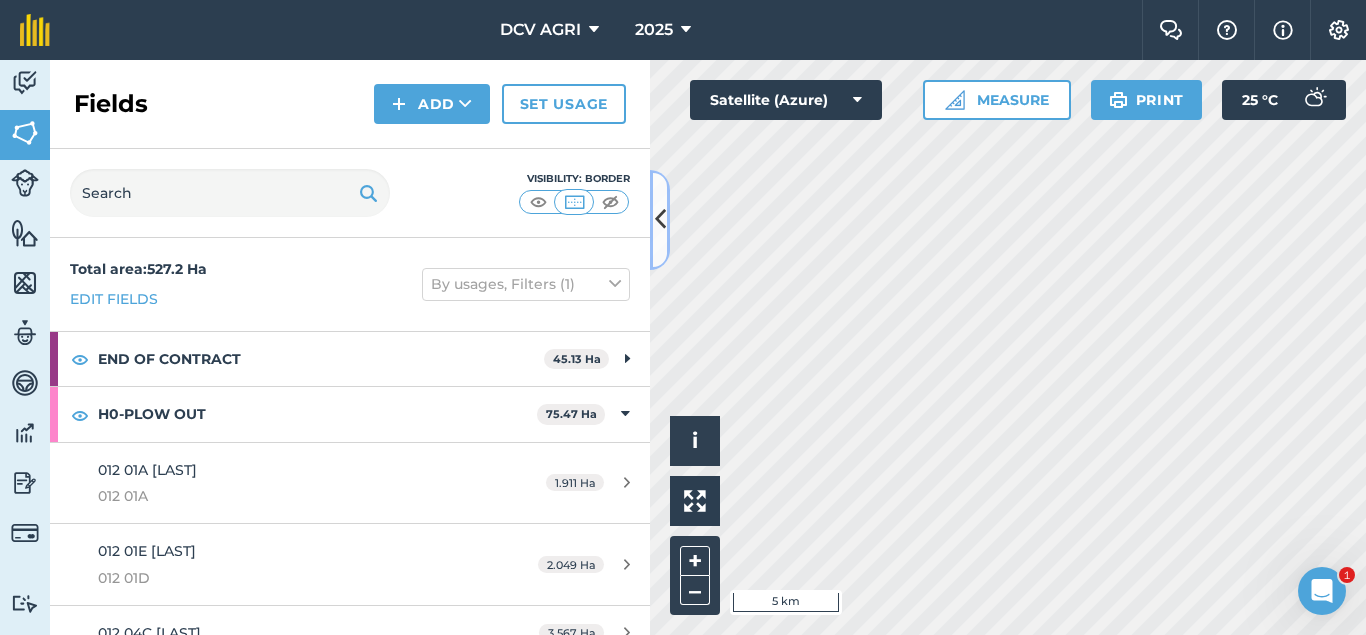 click at bounding box center [660, 219] 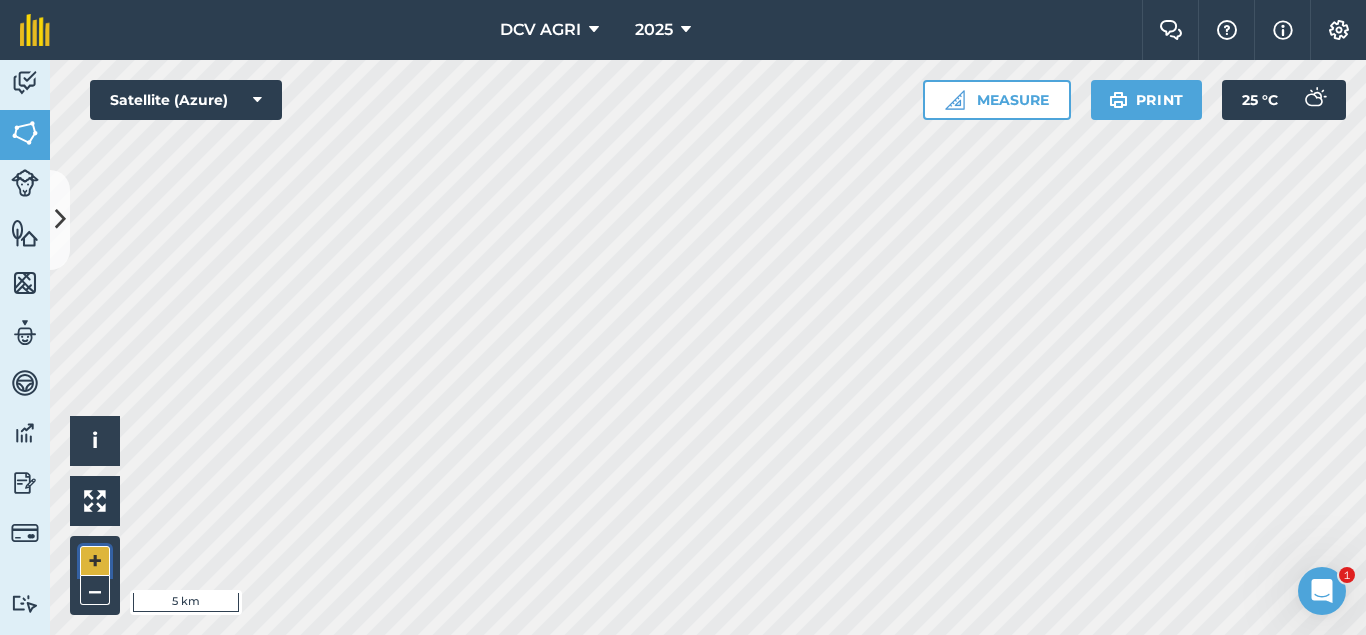 click on "+" at bounding box center (95, 561) 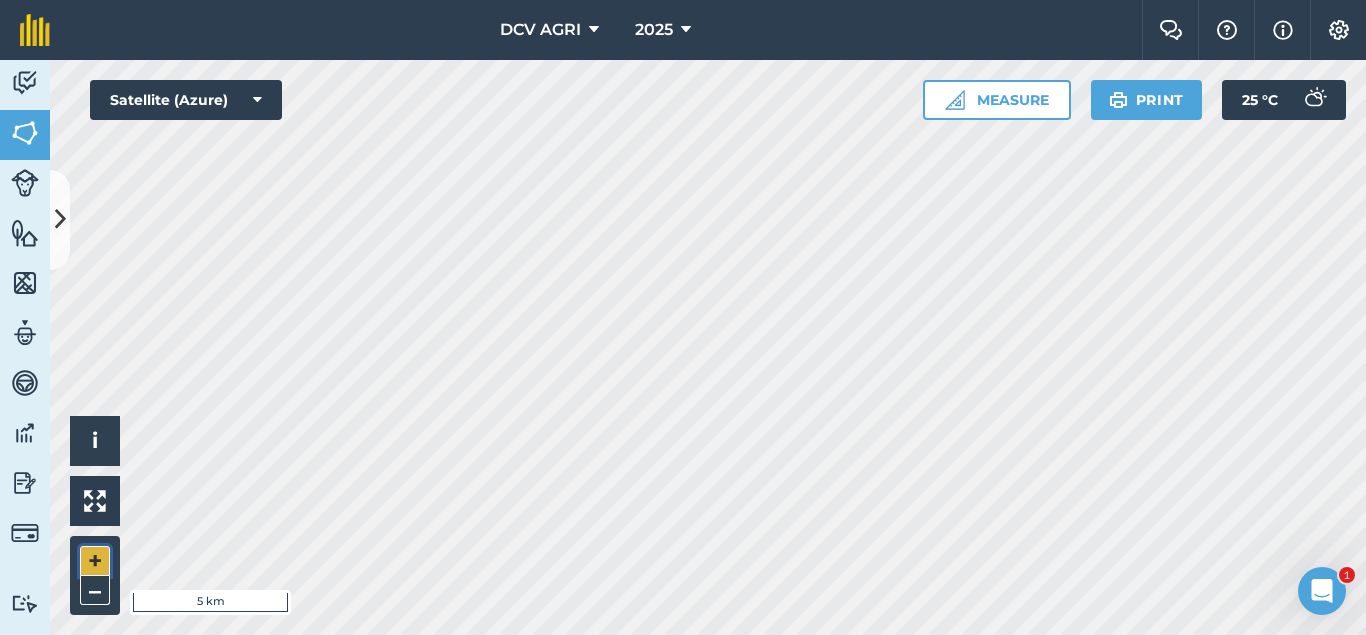 click on "+" at bounding box center [95, 561] 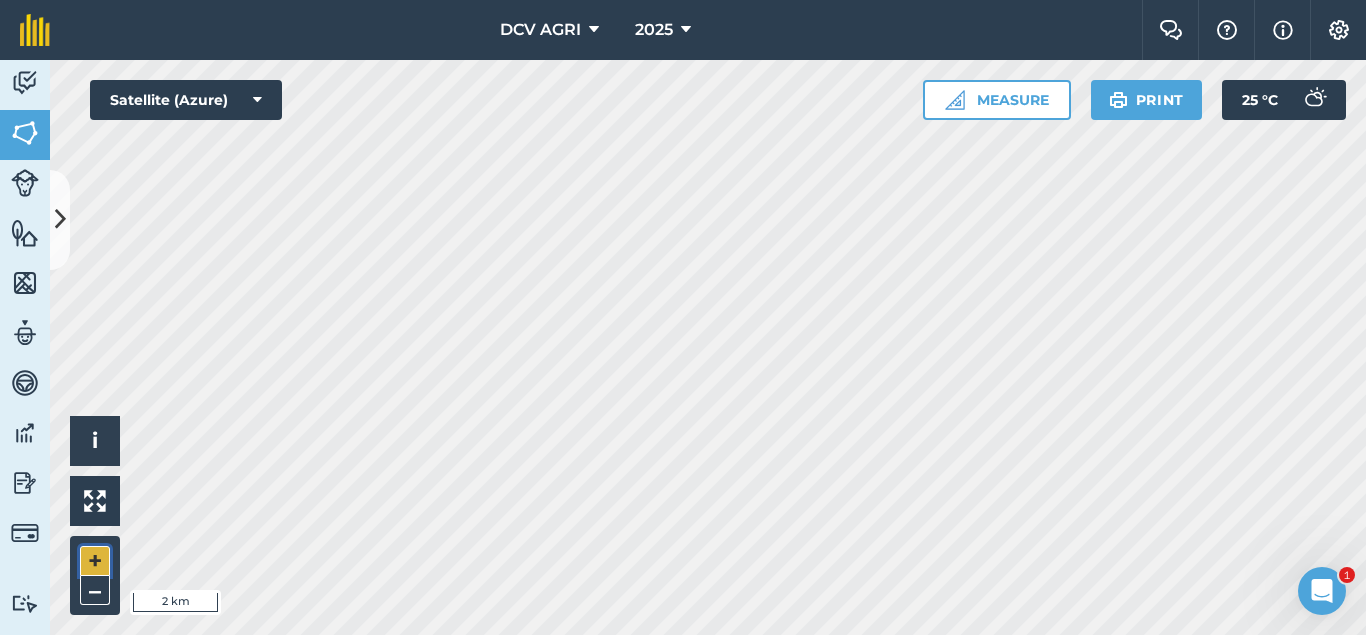 click on "+" at bounding box center [95, 561] 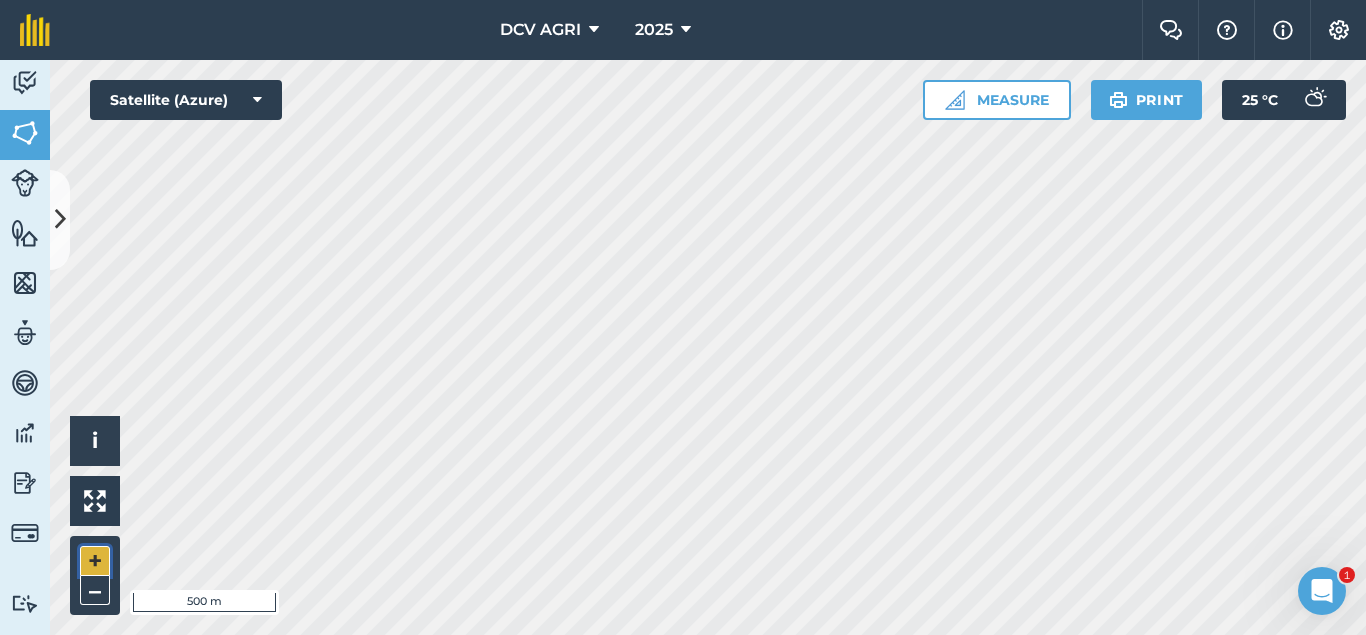 click on "+" at bounding box center [95, 561] 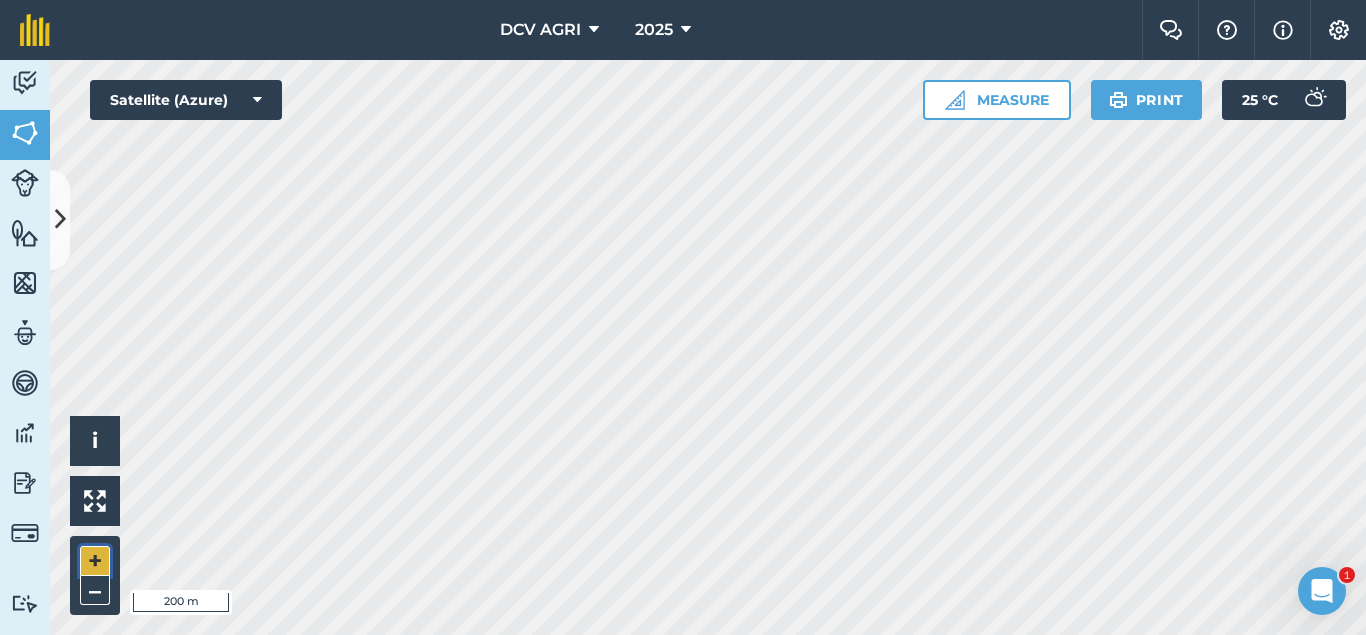click on "+" at bounding box center [95, 561] 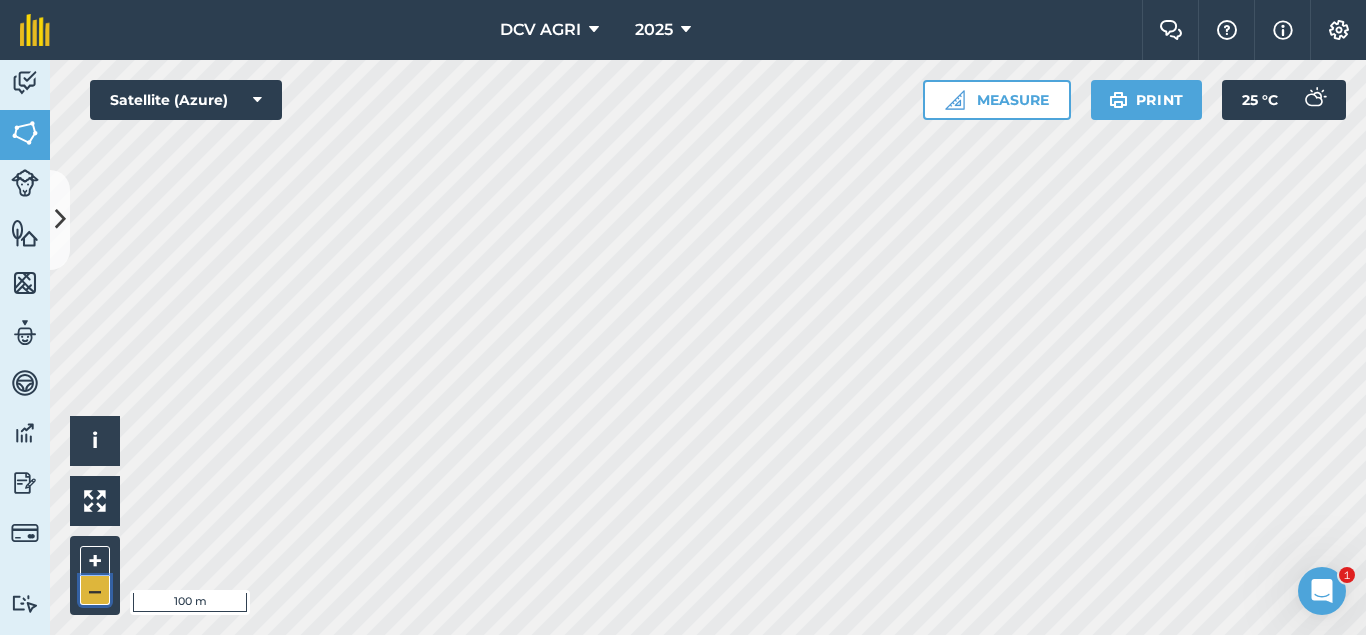 click on "–" at bounding box center (95, 590) 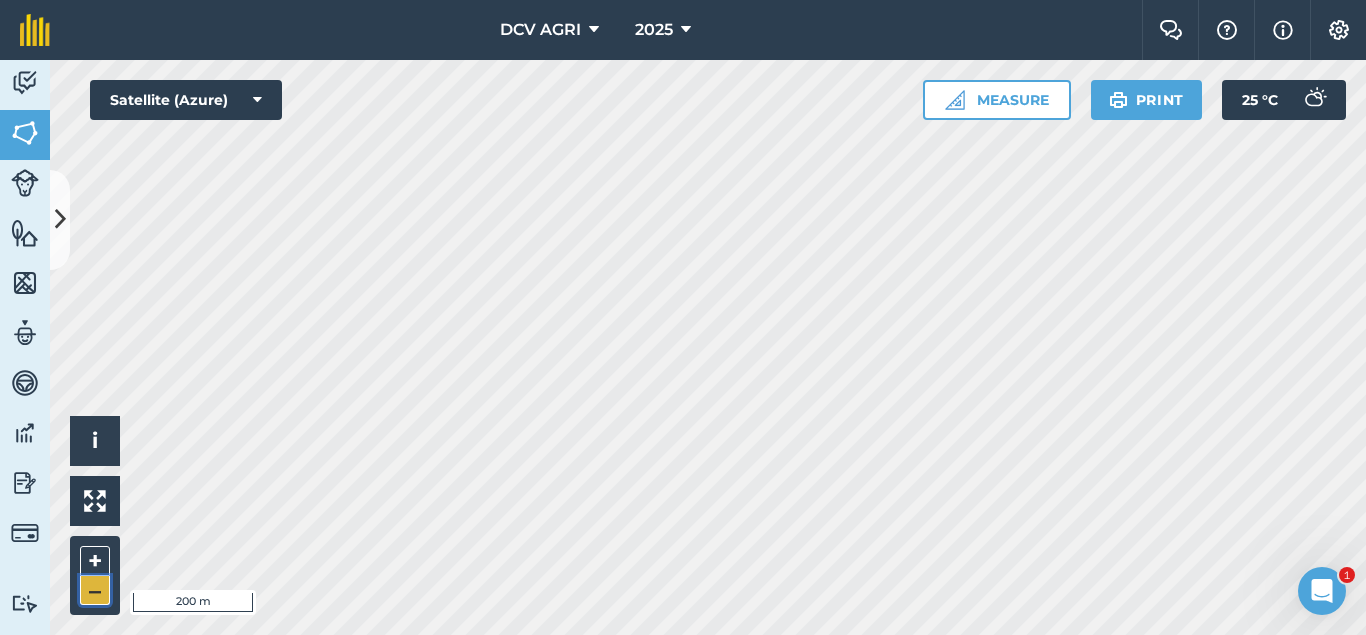 click on "–" at bounding box center (95, 590) 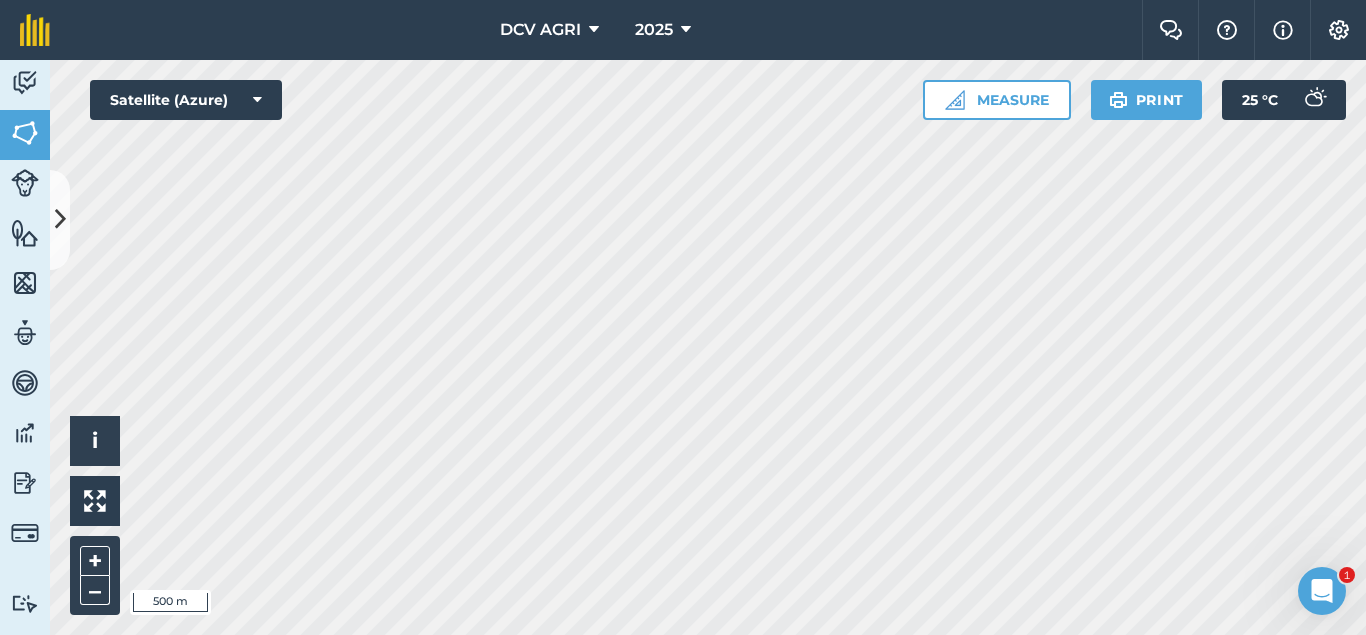 click on "DCV AGRI 2025 Farm Chat Help Settings DCV AGRI  -  2025 reproduced with the permission of  Microsoft Printed on  01/08/2025 Field usages No usage set 011 [NAME] 012 [NAME] 013 [NAME] 014 [NAME] 021 [NAME] 022 [NAME] 023 [NAME] 024 [NAME] 031 [NAME] 032 [NAME] 033 [NAME] 034 [NAME] 041 [NAME] 042 [NAME] 051 [NAME] 052 [NAME] 061 [NAME] 062 [NAME] 063 [NAME] 064 [NAME] 065 [NAME] BA-O 066 RM [NAME] 070 [NAME] 071 [NAME] 081 [NAME] 083 [NAME] 084 [NAME] 090 [NAME] BILLET - [NAME] BILLET - [NAME] CAPAHI CUTBACKED END OF CONTRACT H0- POOR STAND H0-FOR LOADING H0-HARVEST COMPLETED H0-HARVESTED PARTIAL H0-PLOW OUT H0-PLOWED H1-[NAME] H10-[NAME] H11-[NAME] H12-[NAME] H2-[NAME] H3-[NAME] H4-[NAME] H5-[NAME] H6-[NAME] H7-[NAME] H8-[NAME] H9-[NAME] H9-[NAME] MANUAL - [NAME] MANUAL - [NAME] NO FLY ZONE NOT ACCESSIBLE Other Other PLANT CANE PROJECTED NURSERY R1 R10 R2 R3 R4 R5 R6 SUGARCANE TPH 30 TPH 40 TPH 50 TPH 60 TPH 70 TPH 80 V 01-105 V 02-247 V 03-171 V 07-195 V 07-66 V 08-57 V 1683 / 07-66 V 2002-0359 V 2003-1895 V 84-524" at bounding box center (683, 317) 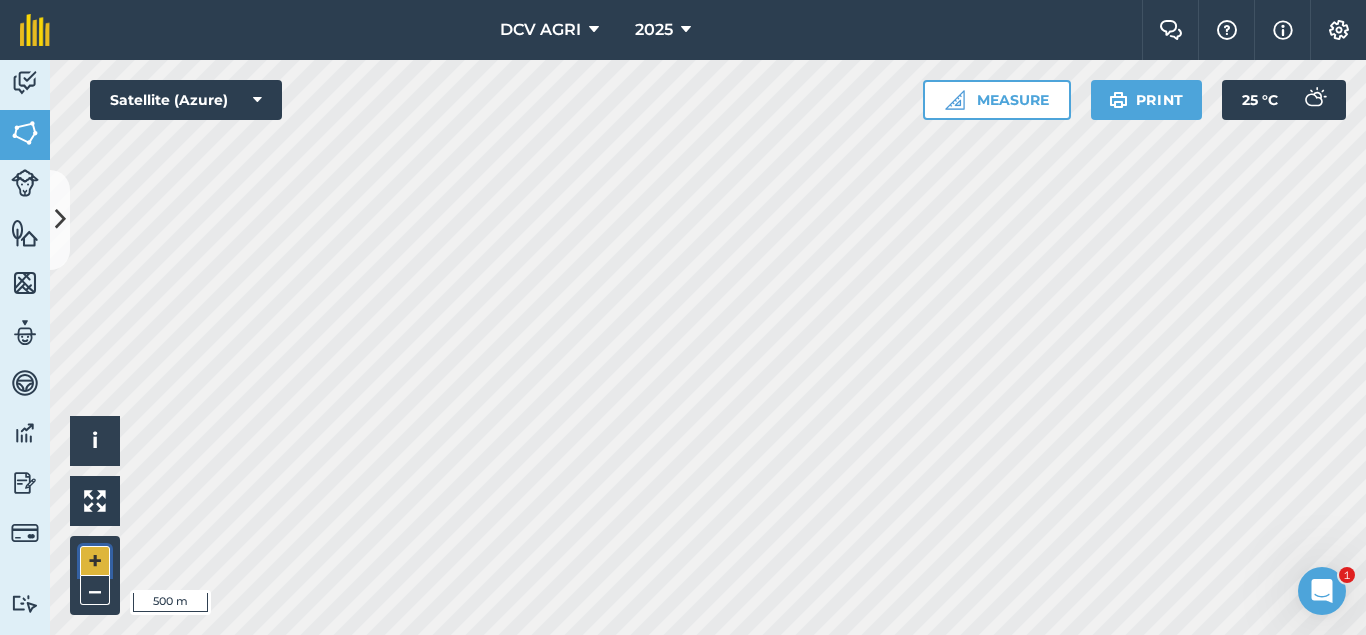 click on "+" at bounding box center (95, 561) 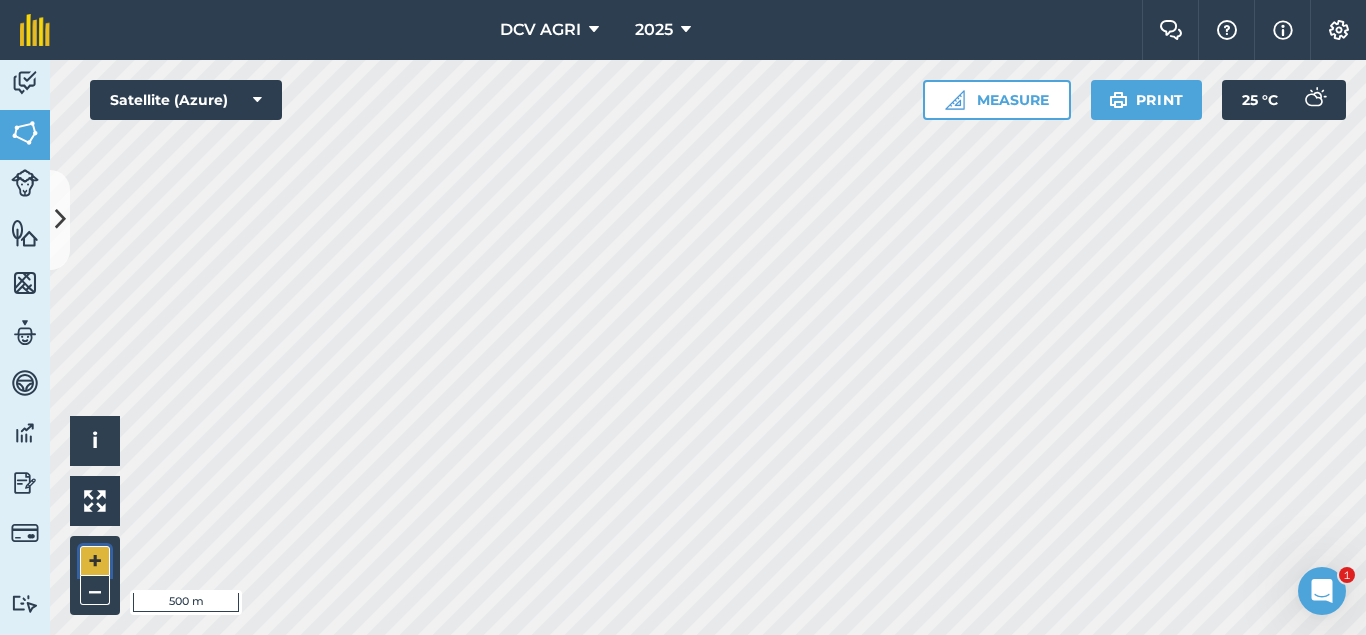 click on "+" at bounding box center (95, 561) 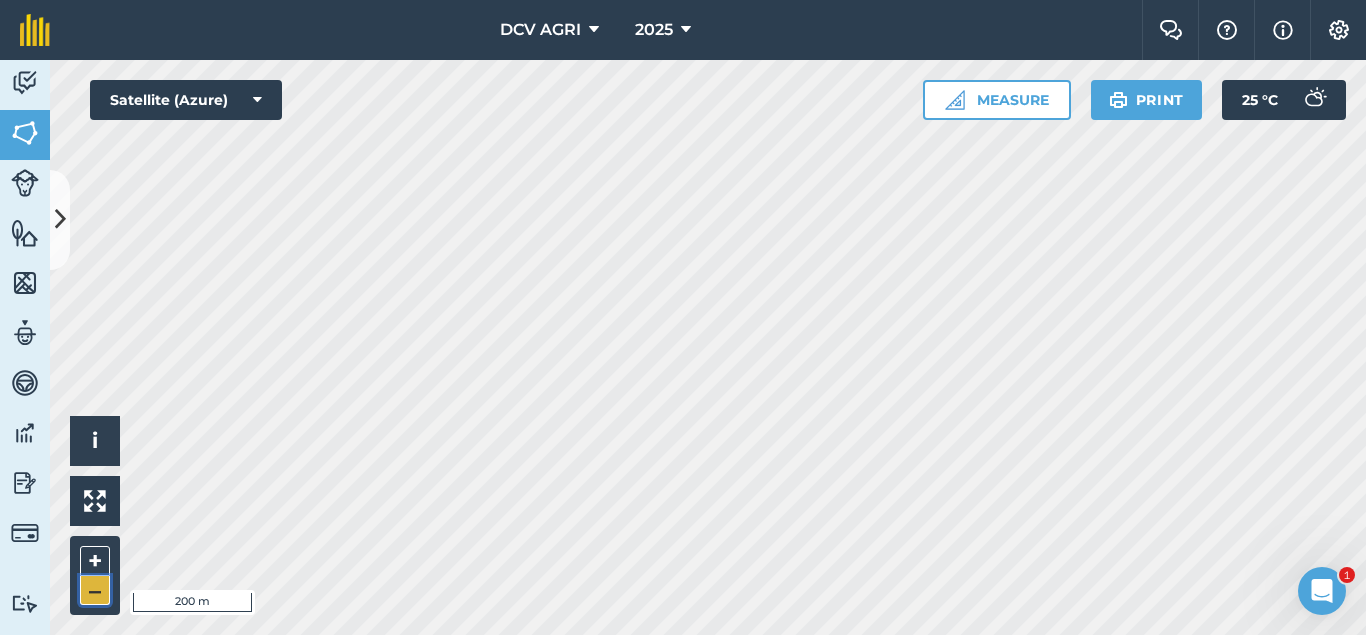 click on "–" at bounding box center [95, 590] 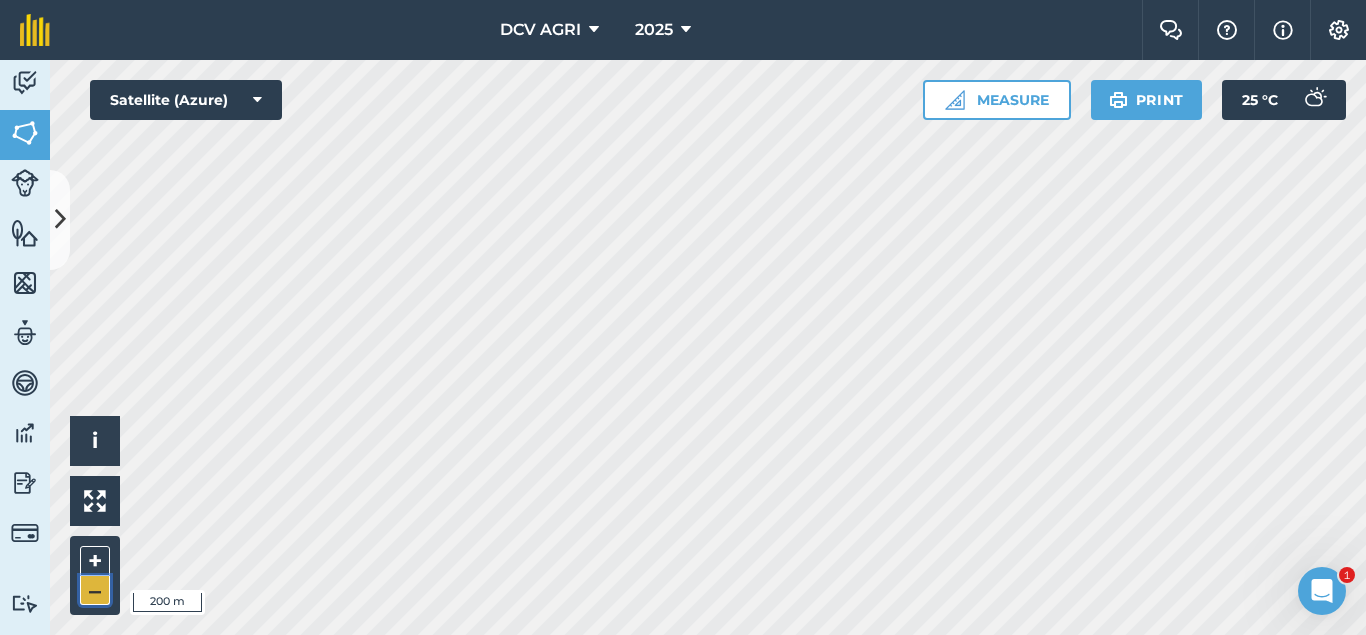 click on "–" at bounding box center [95, 590] 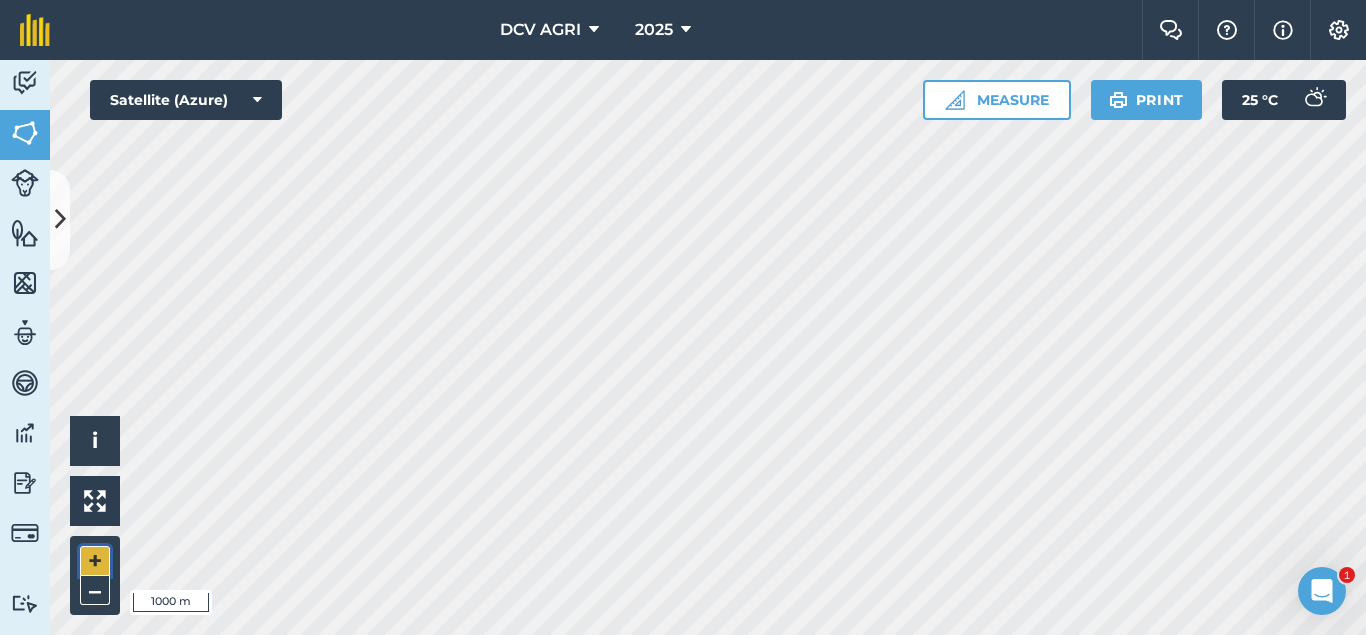 click on "+" at bounding box center (95, 561) 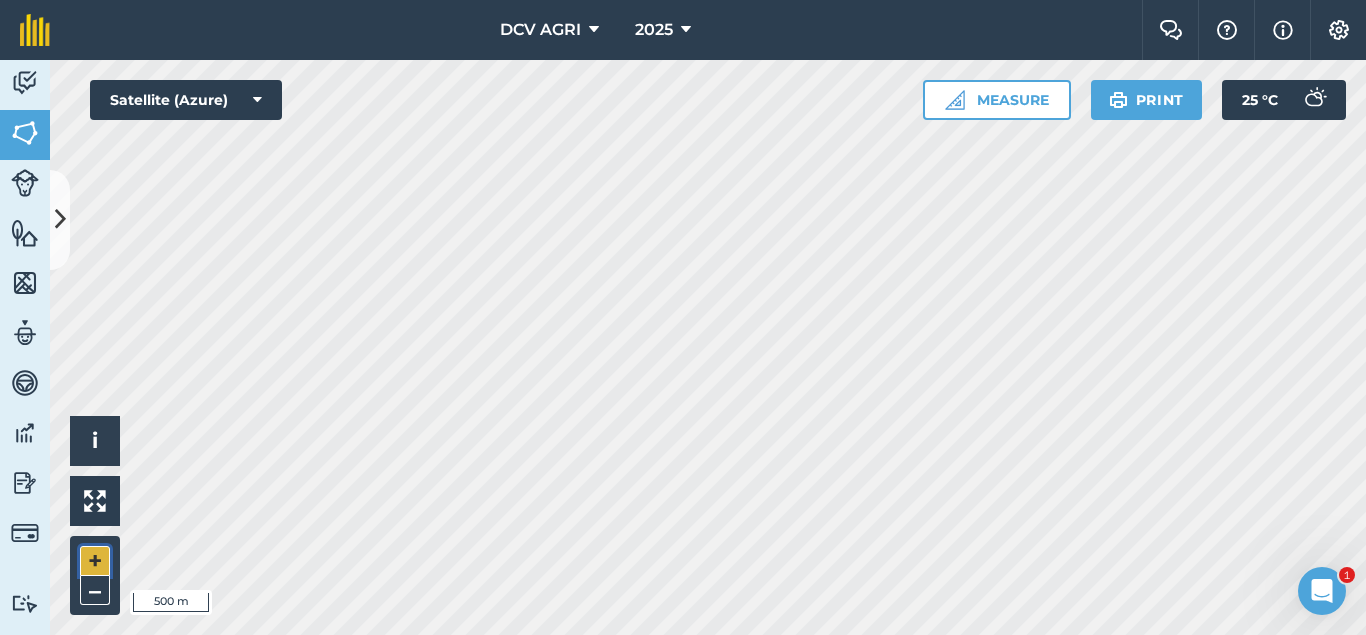 click on "+" at bounding box center (95, 561) 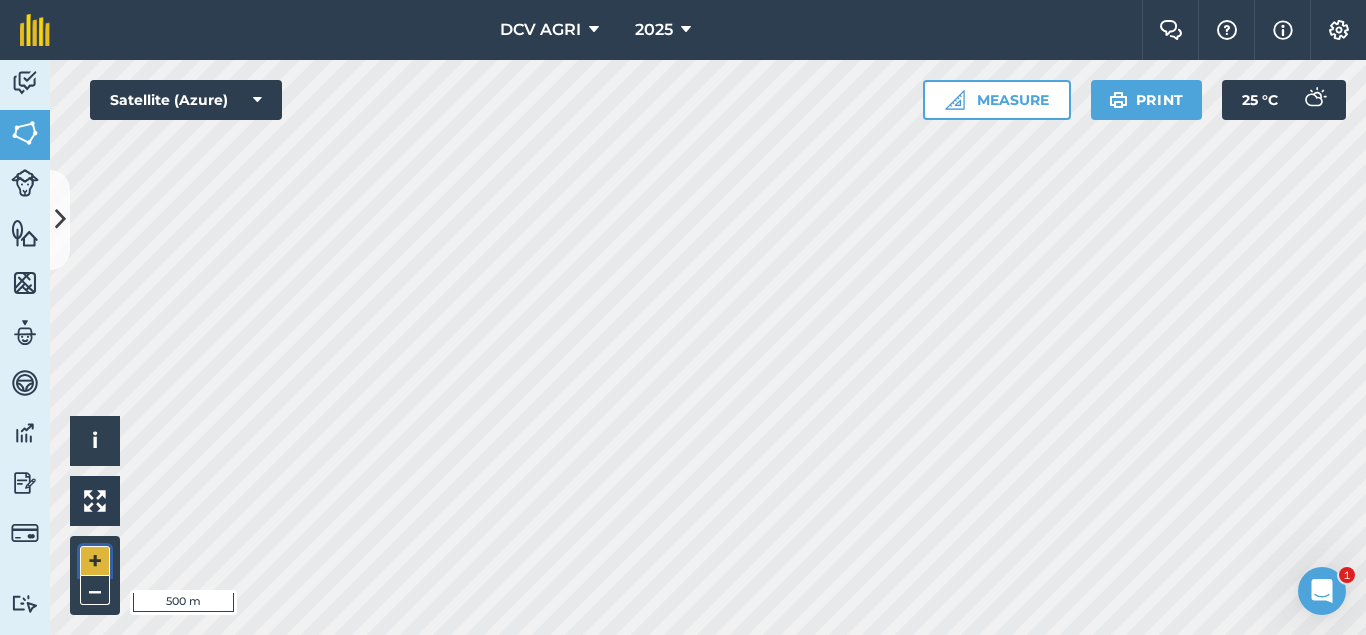 click on "+" at bounding box center (95, 561) 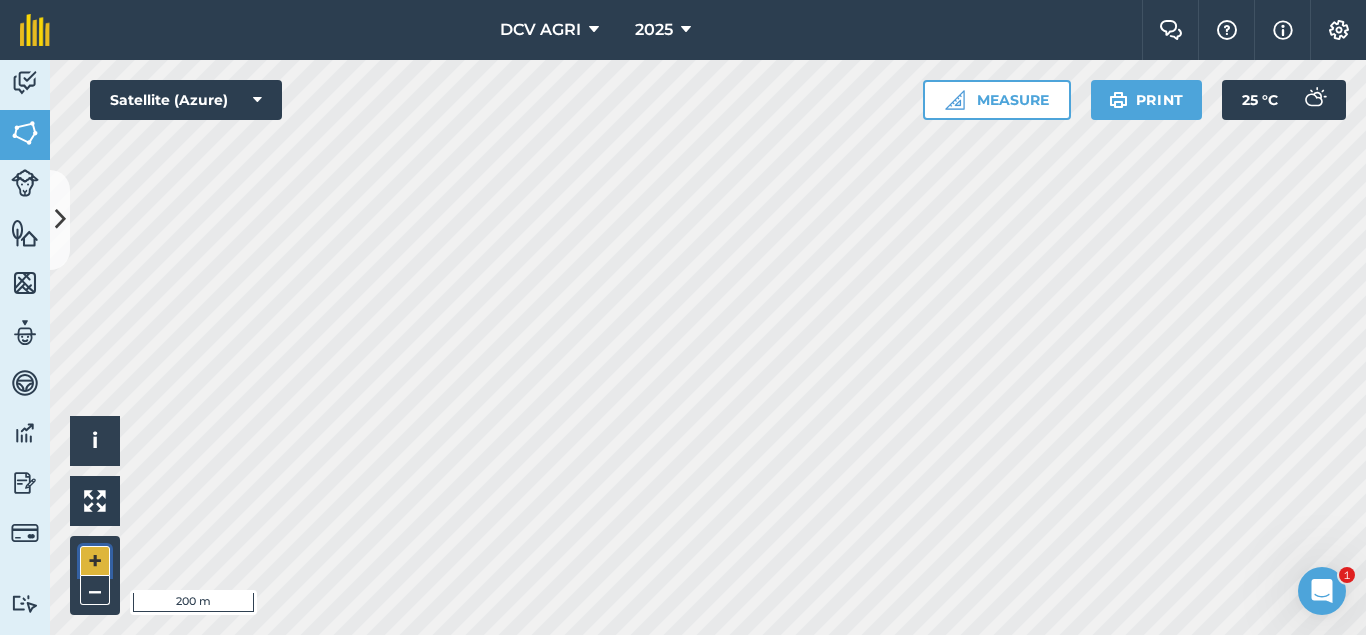 click on "+" at bounding box center [95, 561] 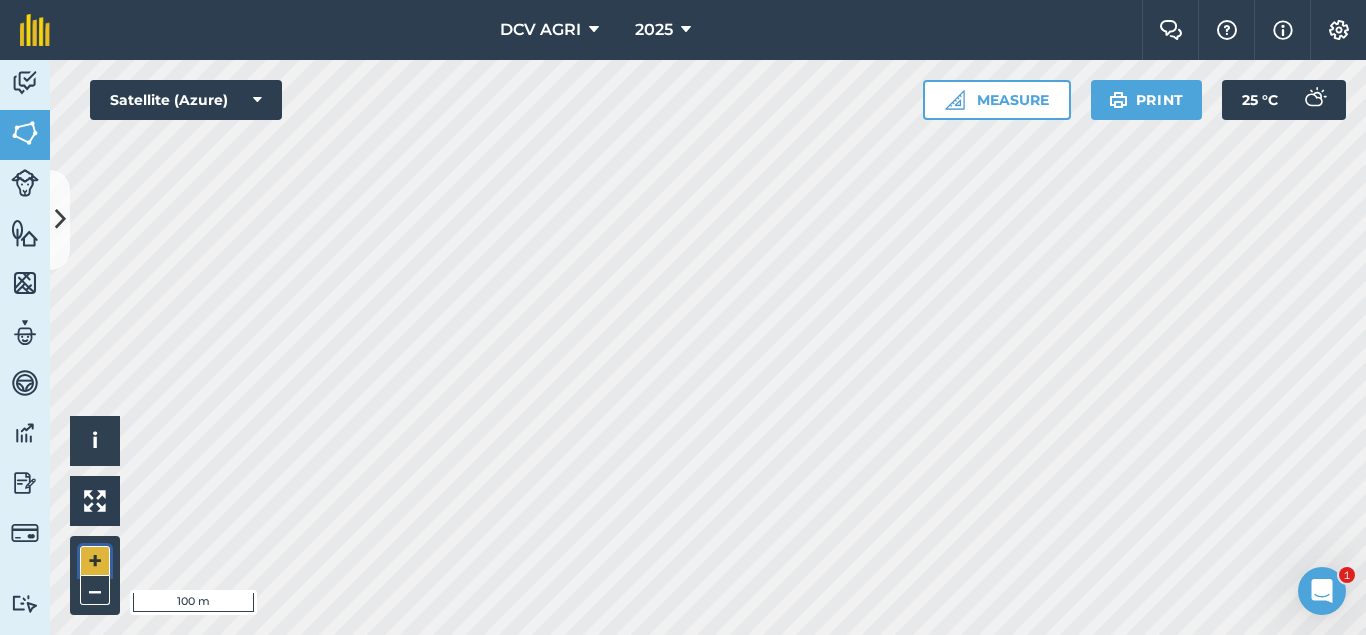 click on "+" at bounding box center [95, 561] 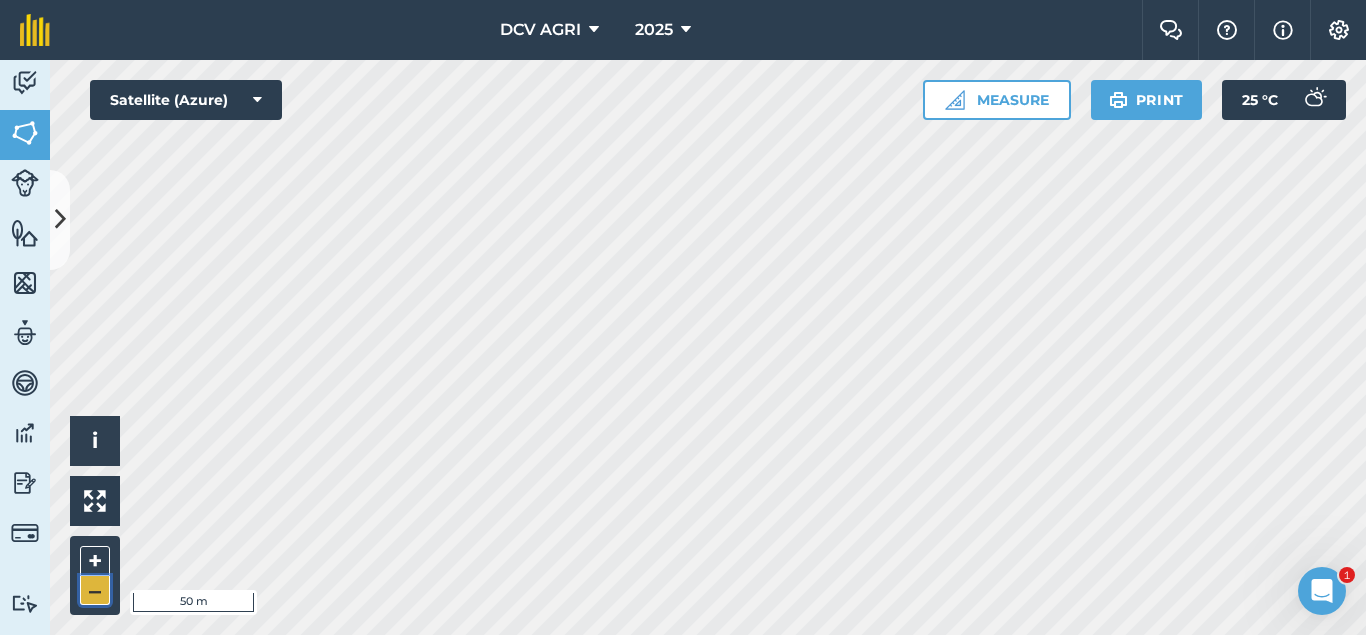 click on "–" at bounding box center (95, 590) 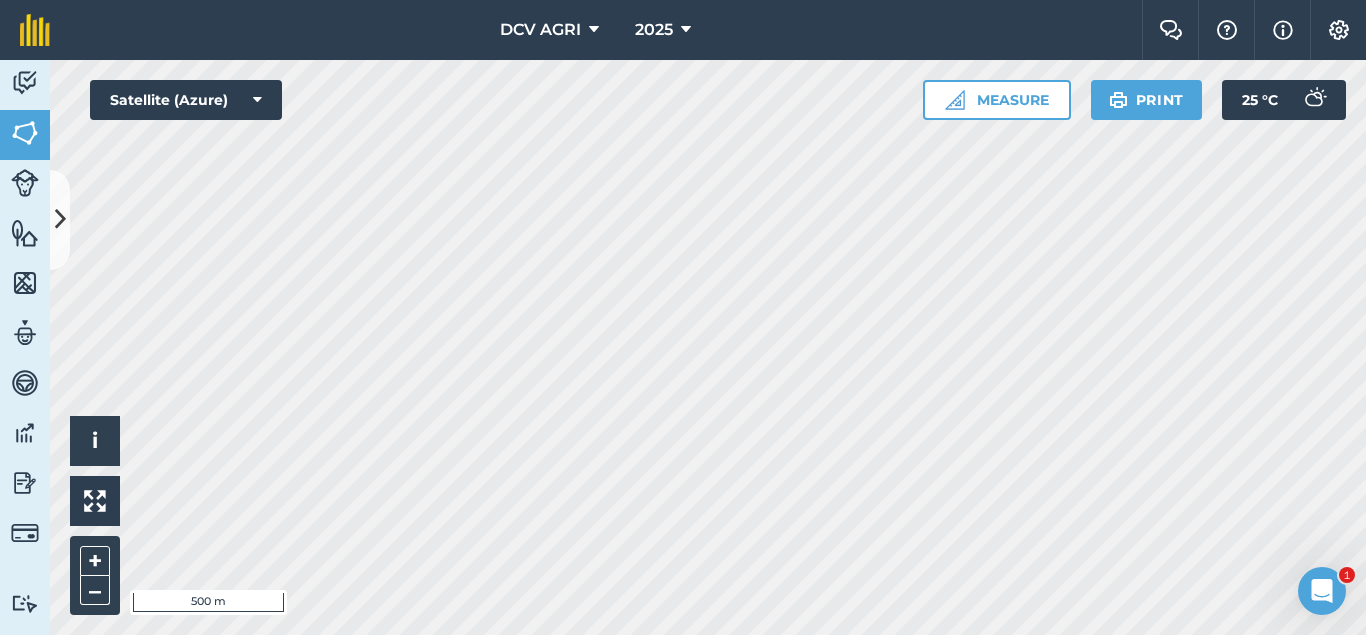 click on "DCV AGRI 2025 Farm Chat Help Settings DCV AGRI  -  2025 reproduced with the permission of  Microsoft Printed on  01/08/2025 Field usages No usage set 011 [NAME] 012 [NAME] 013 [NAME] 014 [NAME] 021 [NAME] 022 [NAME] 023 [NAME] 024 [NAME] 031 [NAME] 032 [NAME] 033 [NAME] 034 [NAME] 041 [NAME] 042 [NAME] 051 [NAME] 052 [NAME] 061 [NAME] 062 [NAME] 063 [NAME] 064 [NAME] 065 [NAME] BA-O 066 RM [NAME] 070 [NAME] 071 [NAME] 081 [NAME] 083 [NAME] 084 [NAME] 090 [NAME] BILLET - [NAME] BILLET - [NAME] CAPAHI CUTBACKED END OF CONTRACT H0- POOR STAND H0-FOR LOADING H0-HARVEST COMPLETED H0-HARVESTED PARTIAL H0-PLOW OUT H0-PLOWED H1-[NAME] H10-[NAME] H11-[NAME] H12-[NAME] H2-[NAME] H3-[NAME] H4-[NAME] H5-[NAME] H6-[NAME] H7-[NAME] H8-[NAME] H9-[NAME] H9-[NAME] MANUAL - [NAME] MANUAL - [NAME] NO FLY ZONE NOT ACCESSIBLE Other Other PLANT CANE PROJECTED NURSERY R1 R10 R2 R3 R4 R5 R6 SUGARCANE TPH 30 TPH 40 TPH 50 TPH 60 TPH 70 TPH 80 V 01-105 V 02-247 V 03-171 V 07-195 V 07-66 V 08-57 V 1683 / 07-66 V 2002-0359 V 2003-1895 V 84-524" at bounding box center (683, 317) 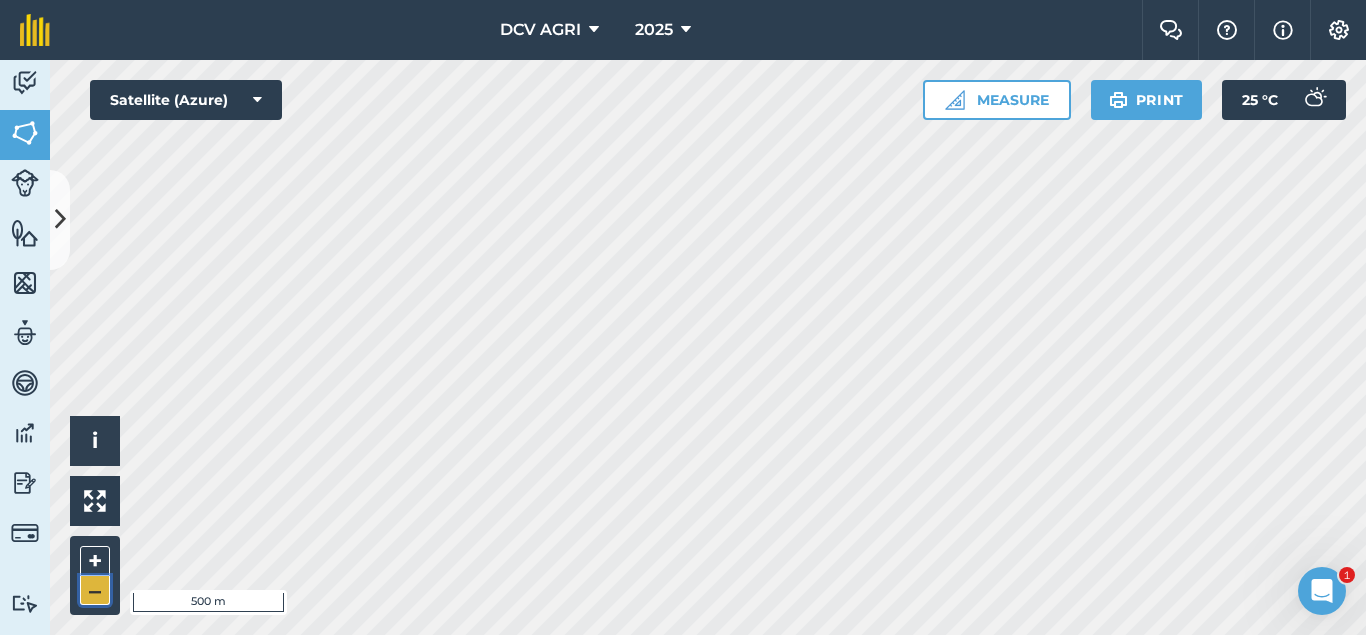 click on "–" at bounding box center (95, 590) 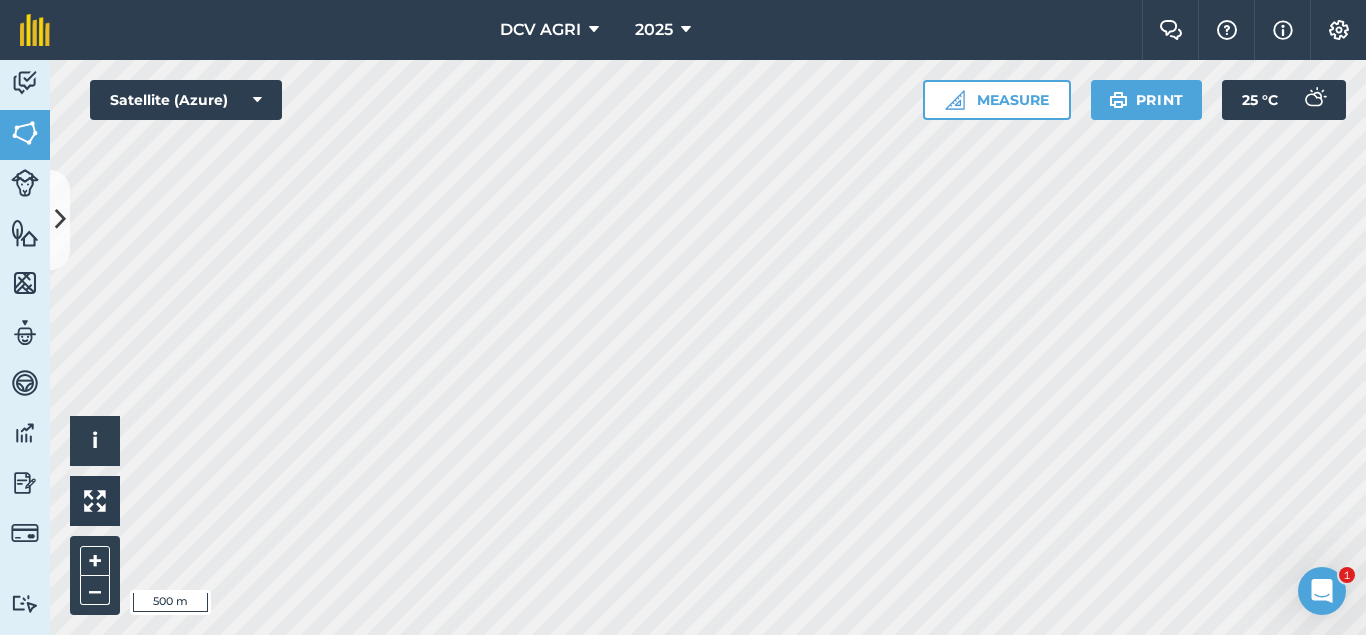 click on "DCV AGRI 2025 Farm Chat Help Settings DCV AGRI  -  2025 reproduced with the permission of  Microsoft Printed on  01/08/2025 Field usages No usage set 011 [NAME] 012 [NAME] 013 [NAME] 014 [NAME] 021 [NAME] 022 [NAME] 023 [NAME] 024 [NAME] 031 [NAME] 032 [NAME] 033 [NAME] 034 [NAME] 041 [NAME] 042 [NAME] 051 [NAME] 052 [NAME] 061 [NAME] 062 [NAME] 063 [NAME] 064 [NAME] 065 [NAME] BA-O 066 RM [NAME] 070 [NAME] 071 [NAME] 081 [NAME] 083 [NAME] 084 [NAME] 090 [NAME] BILLET - [NAME] BILLET - [NAME] CAPAHI CUTBACKED END OF CONTRACT H0- POOR STAND H0-FOR LOADING H0-HARVEST COMPLETED H0-HARVESTED PARTIAL H0-PLOW OUT H0-PLOWED H1-[NAME] H10-[NAME] H11-[NAME] H12-[NAME] H2-[NAME] H3-[NAME] H4-[NAME] H5-[NAME] H6-[NAME] H7-[NAME] H8-[NAME] H9-[NAME] H9-[NAME] MANUAL - [NAME] MANUAL - [NAME] NO FLY ZONE NOT ACCESSIBLE Other Other PLANT CANE PROJECTED NURSERY R1 R10 R2 R3 R4 R5 R6 SUGARCANE TPH 30 TPH 40 TPH 50 TPH 60 TPH 70 TPH 80 V 01-105 V 02-247 V 03-171 V 07-195 V 07-66 V 08-57 V 1683 / 07-66 V 2002-0359 V 2003-1895 V 84-524" at bounding box center (683, 317) 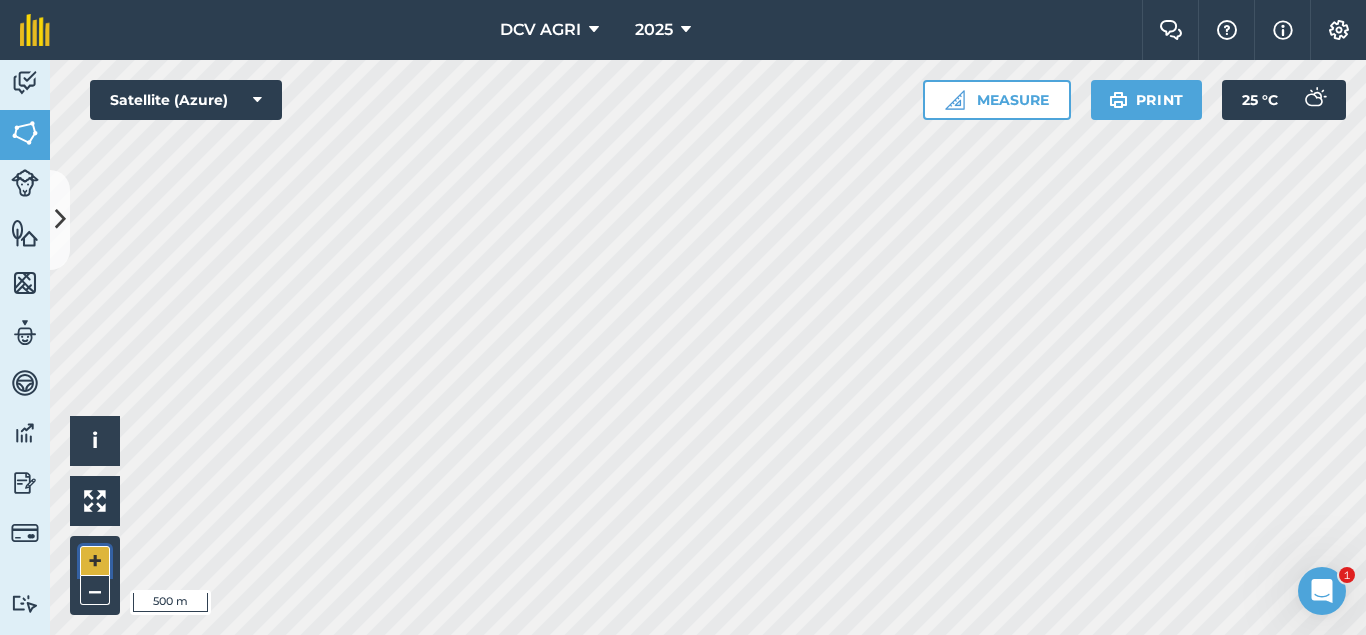 click on "+" at bounding box center [95, 561] 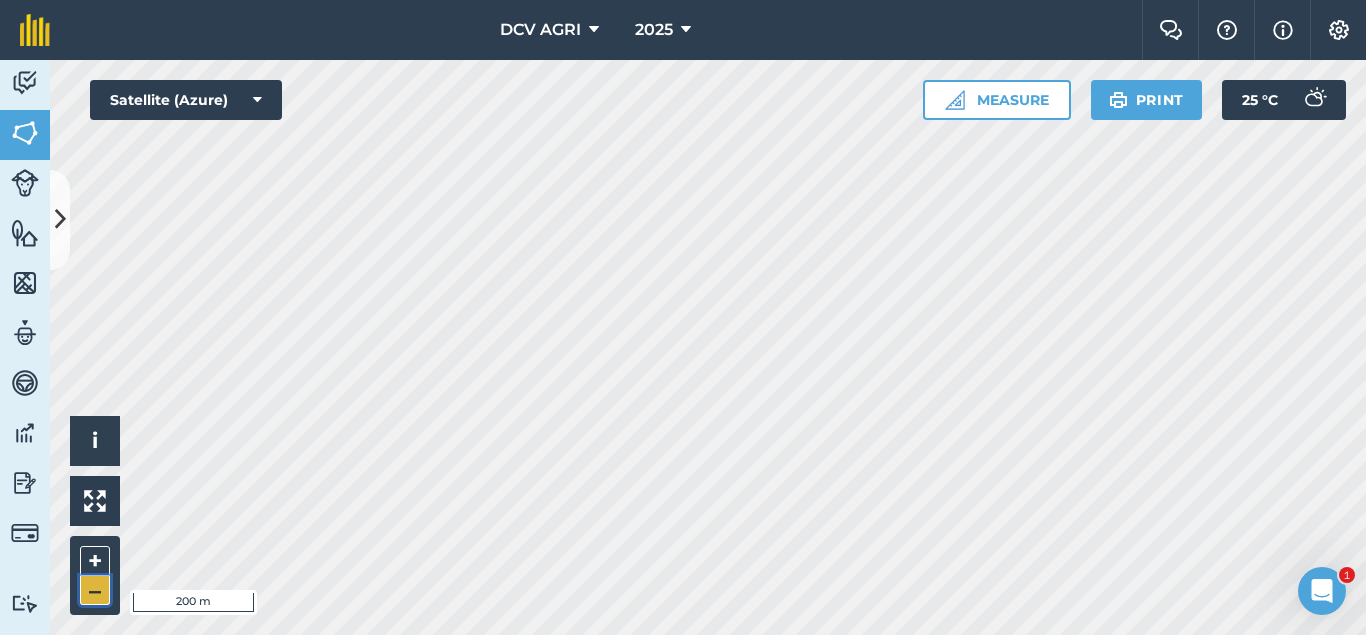 click on "–" at bounding box center (95, 590) 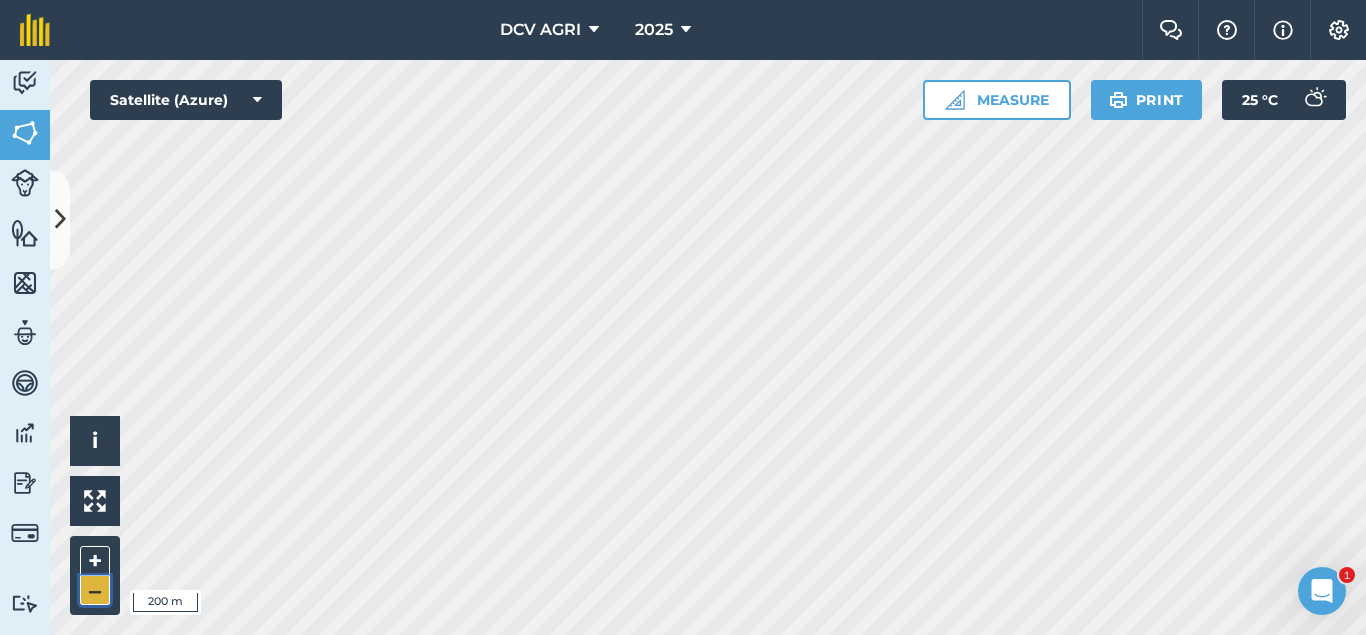 click on "–" at bounding box center [95, 590] 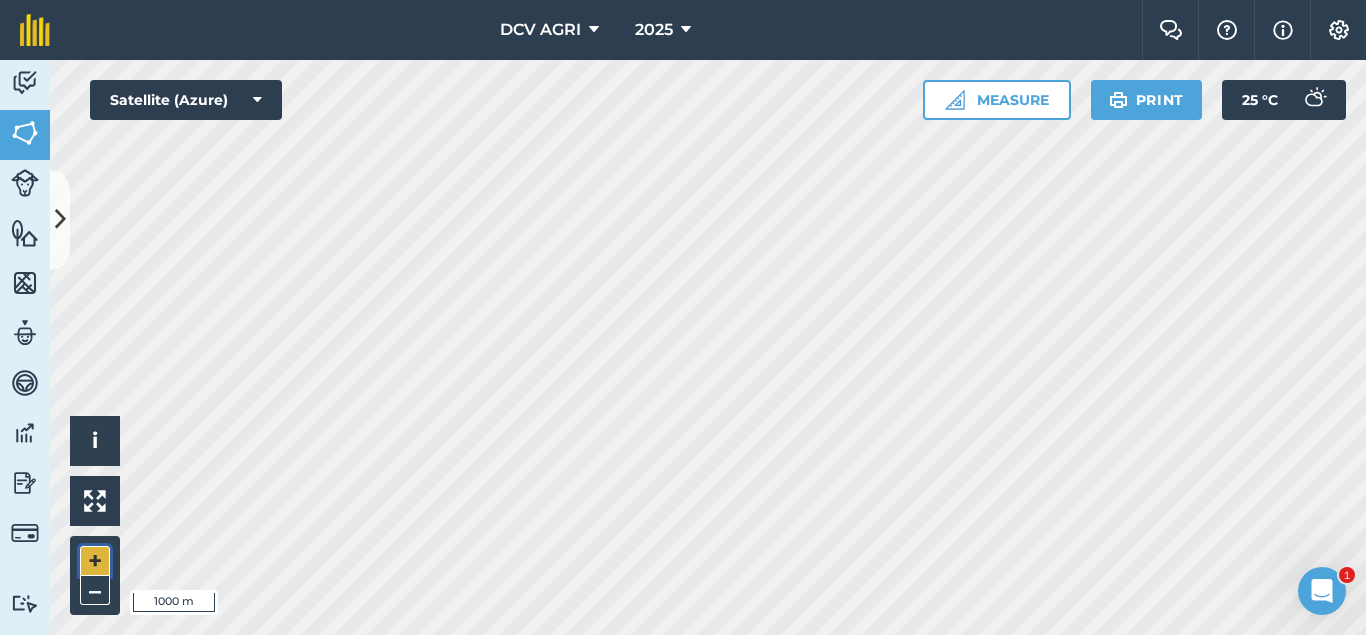 click on "+" at bounding box center (95, 561) 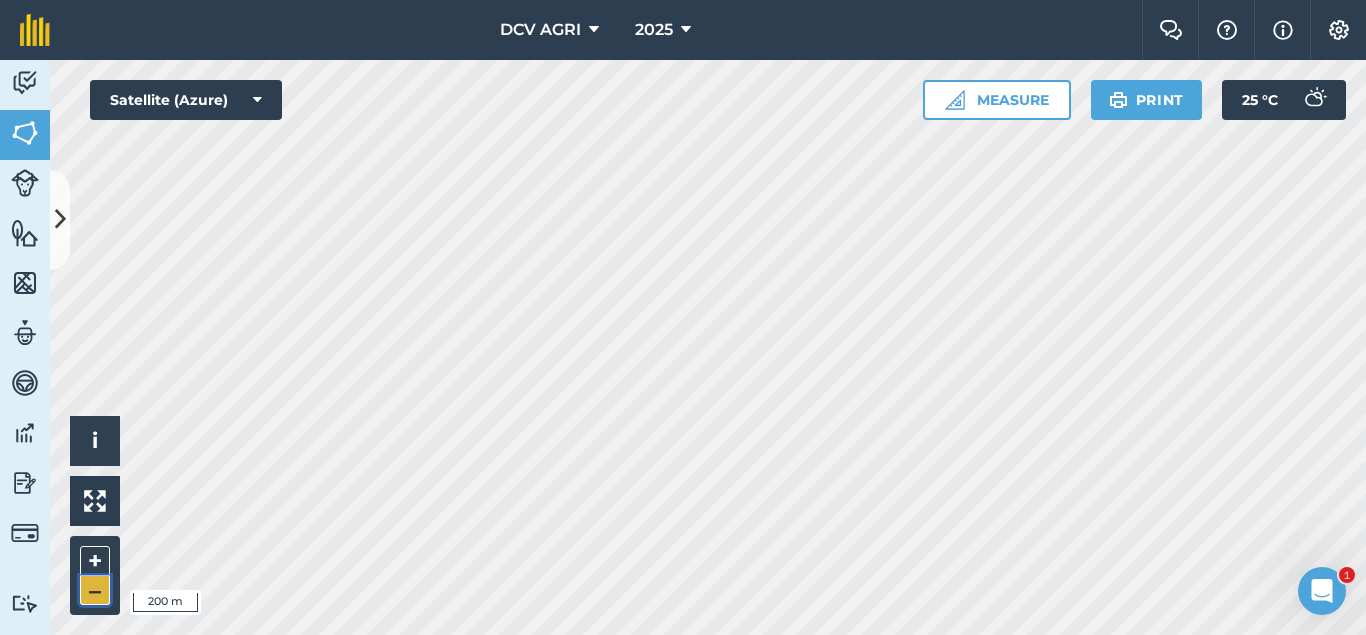 click on "–" at bounding box center (95, 590) 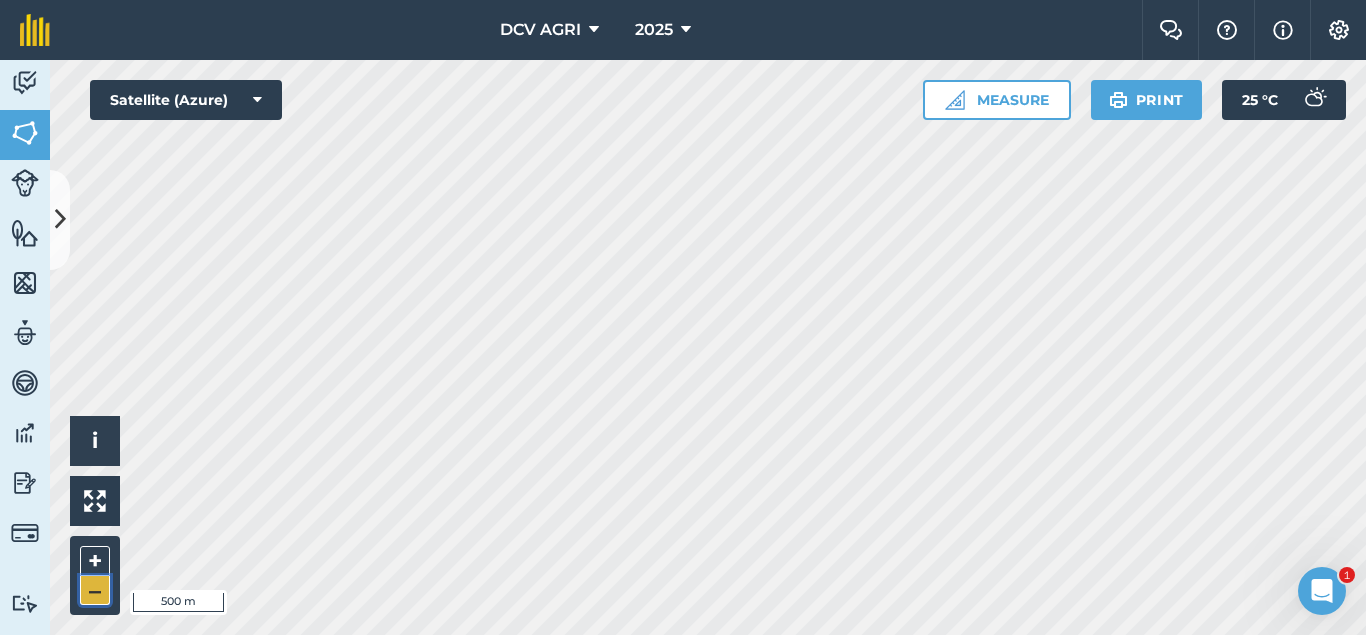click on "–" at bounding box center (95, 590) 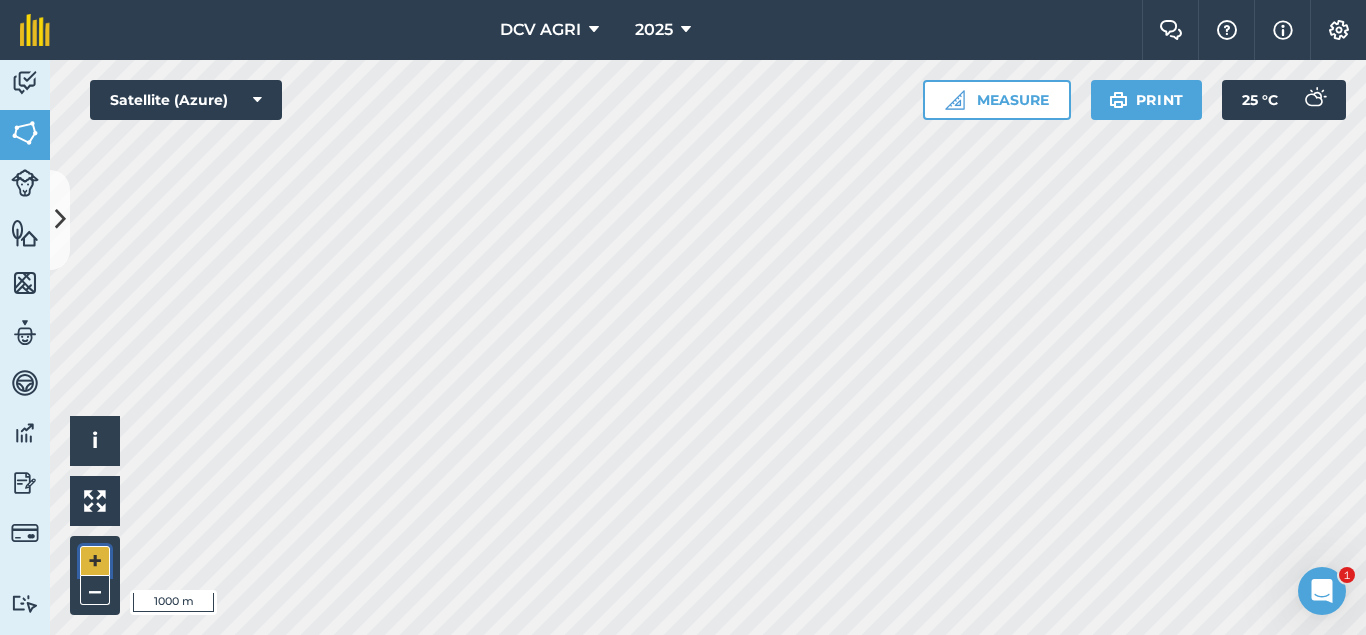 click on "+" at bounding box center [95, 561] 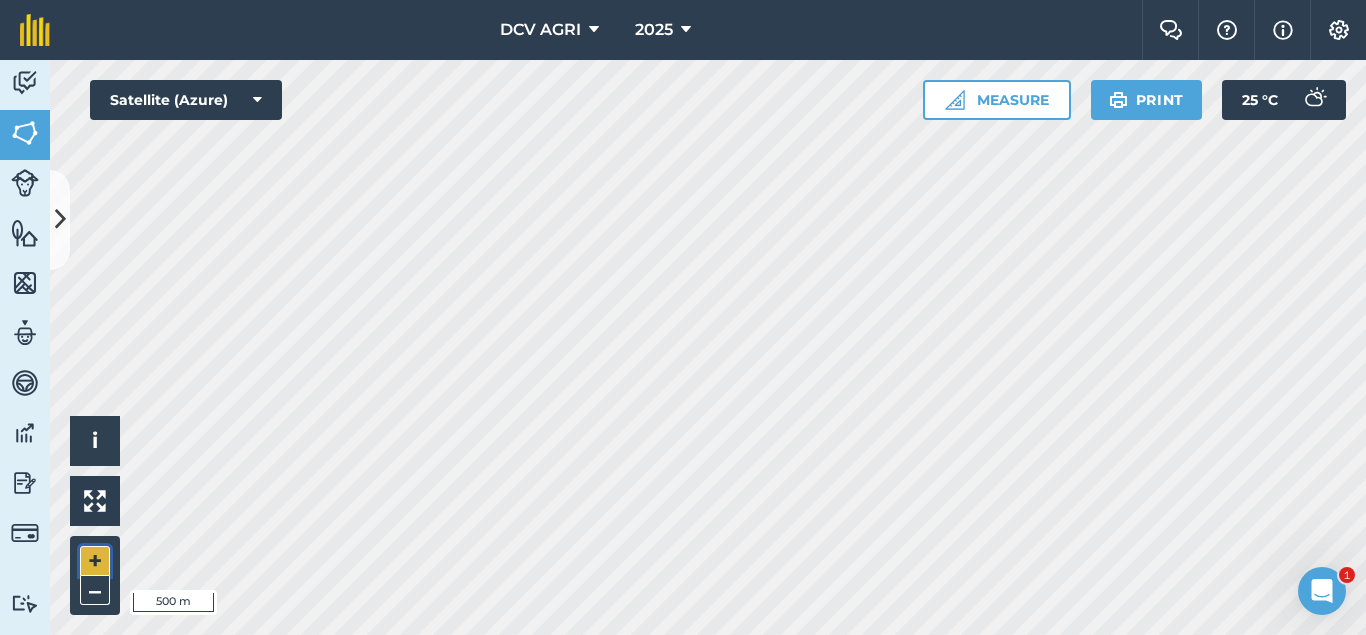 click on "+" at bounding box center [95, 561] 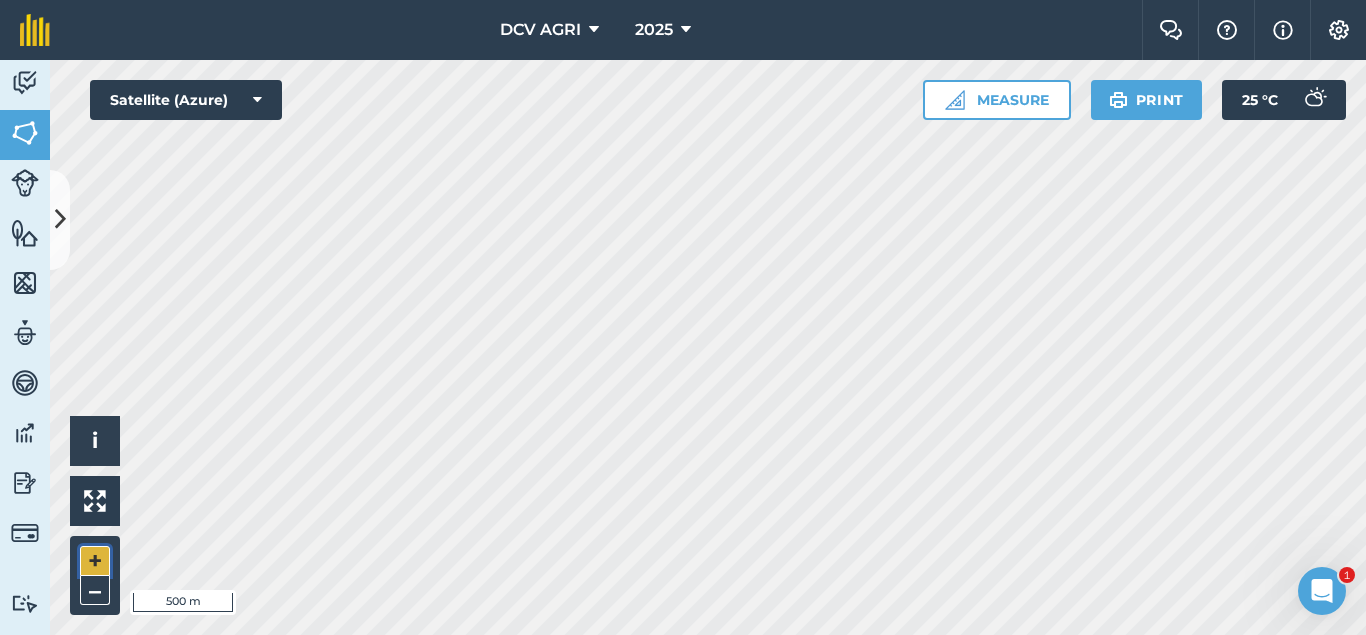 click on "+" at bounding box center [95, 561] 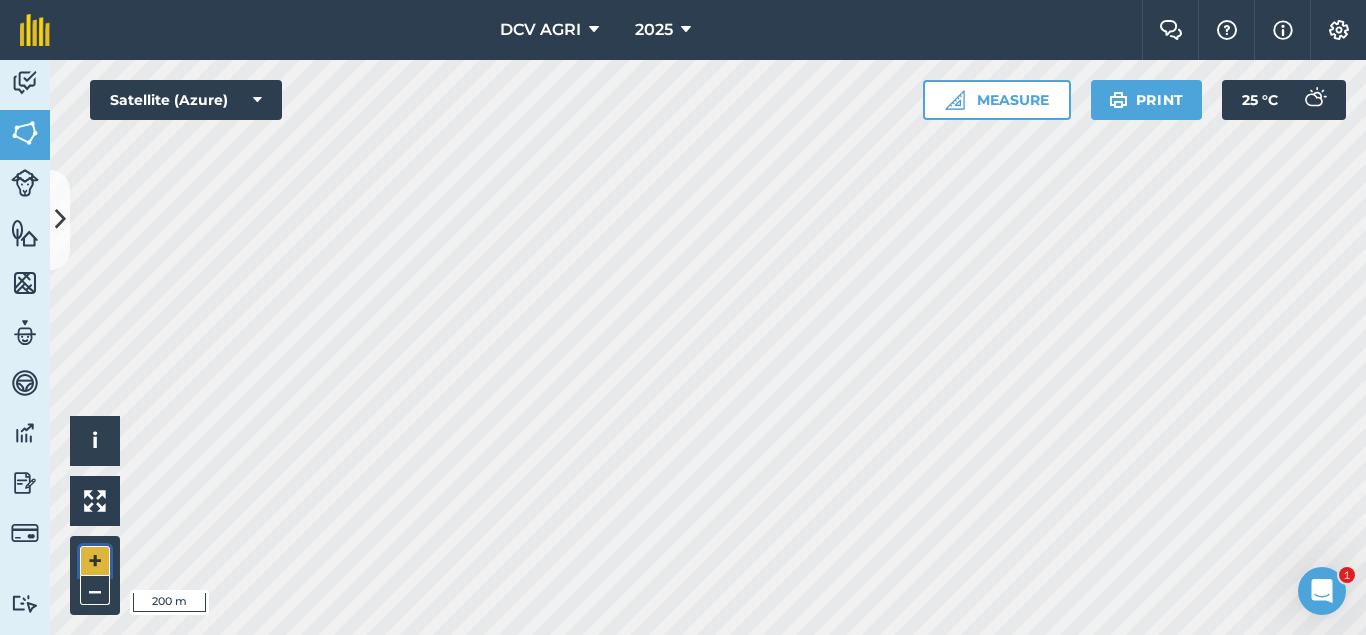 click on "+" at bounding box center [95, 561] 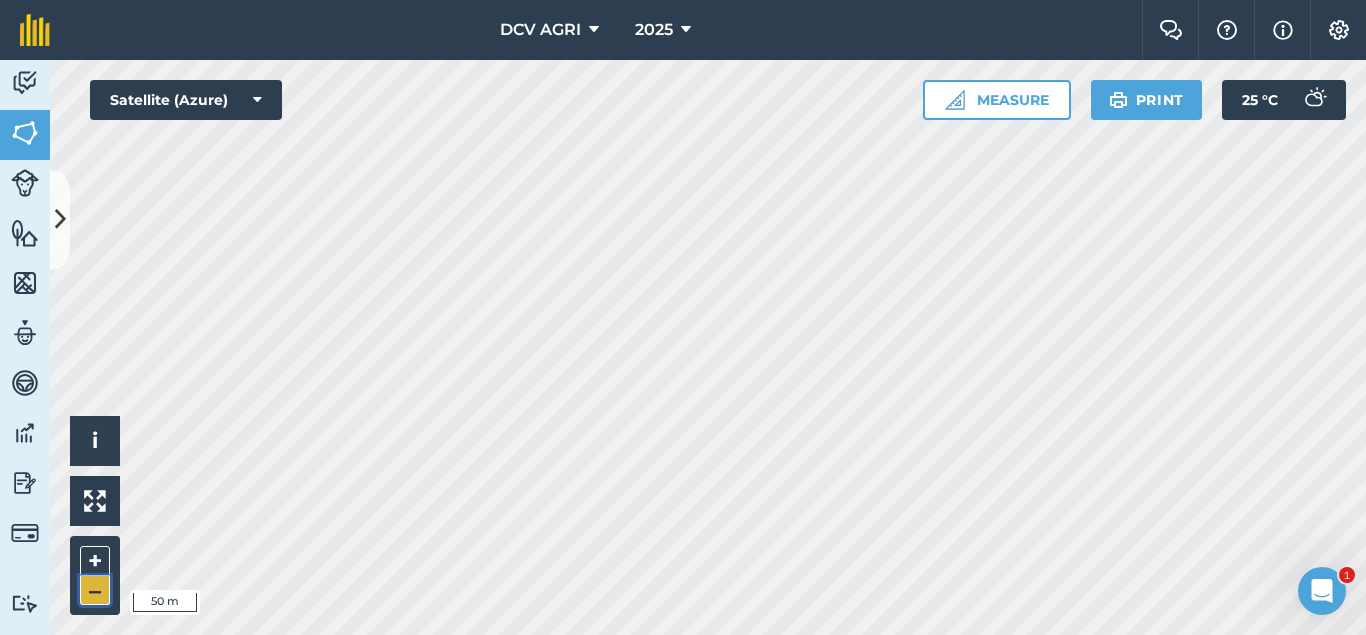 click on "–" at bounding box center [95, 590] 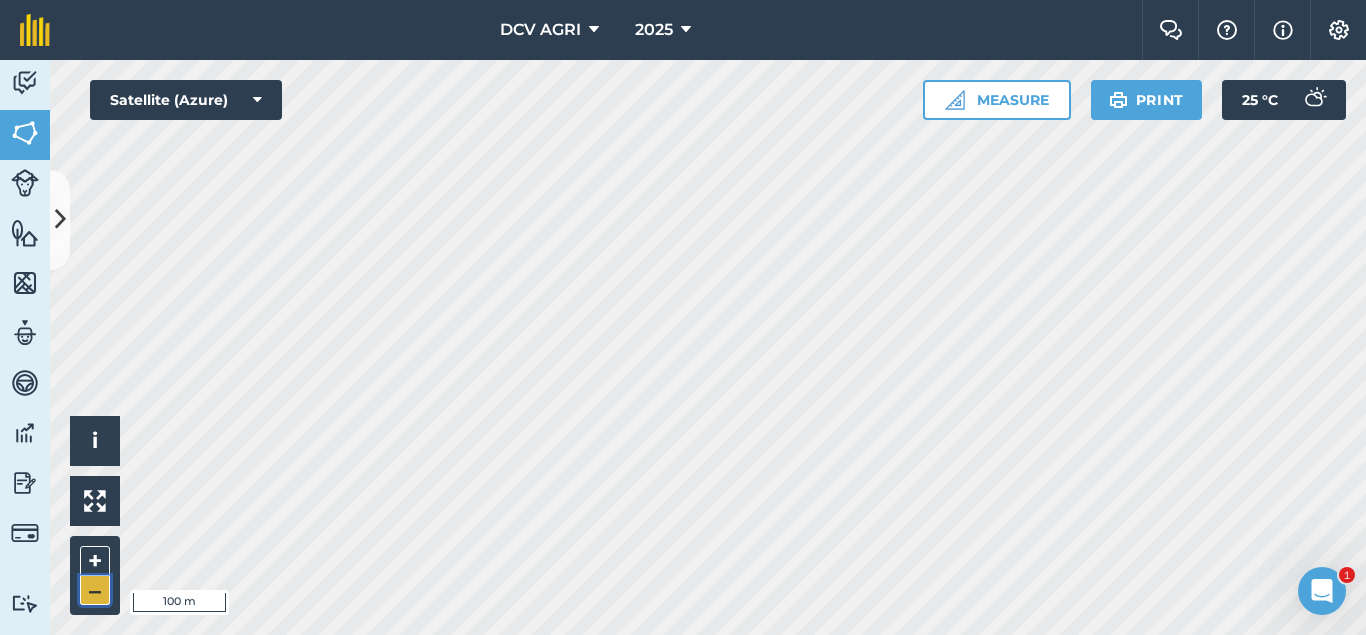 click on "–" at bounding box center [95, 590] 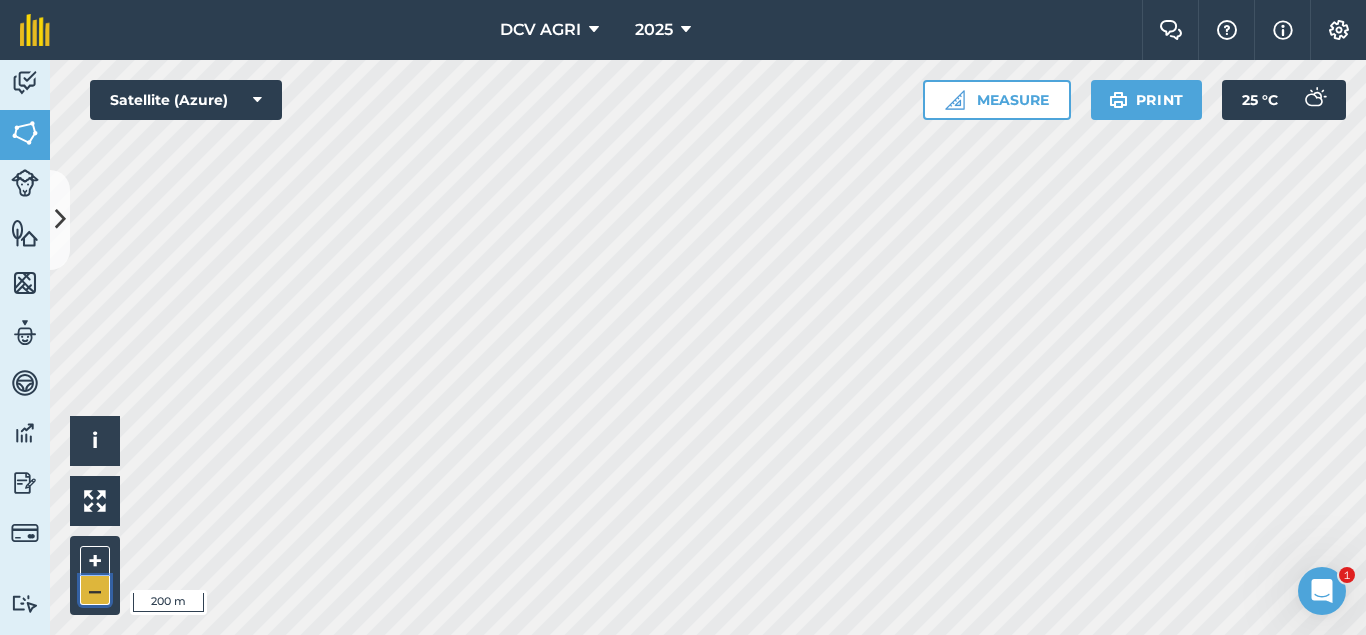 click on "–" at bounding box center (95, 590) 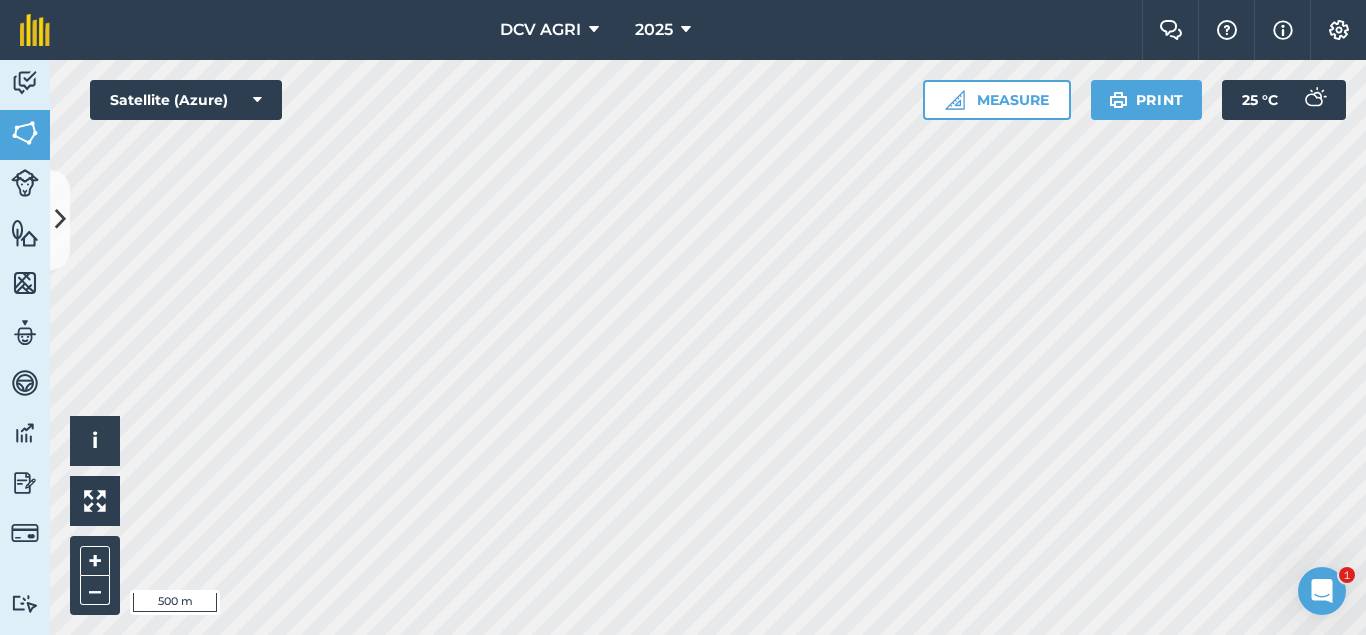 click on "DCV AGRI 2025 Farm Chat Help Settings DCV AGRI  -  2025 reproduced with the permission of  Microsoft Printed on  01/08/2025 Field usages No usage set 011 [NAME] 012 [NAME] 013 [NAME] 014 [NAME] 021 [NAME] 022 [NAME] 023 [NAME] 024 [NAME] 031 [NAME] 032 [NAME] 033 [NAME] 034 [NAME] 041 [NAME] 042 [NAME] 051 [NAME] 052 [NAME] 061 [NAME] 062 [NAME] 063 [NAME] 064 [NAME] 065 [NAME] BA-O 066 RM [NAME] 070 [NAME] 071 [NAME] 081 [NAME] 083 [NAME] 084 [NAME] 090 [NAME] BILLET - [NAME] BILLET - [NAME] CAPAHI CUTBACKED END OF CONTRACT H0- POOR STAND H0-FOR LOADING H0-HARVEST COMPLETED H0-HARVESTED PARTIAL H0-PLOW OUT H0-PLOWED H1-[NAME] H10-[NAME] H11-[NAME] H12-[NAME] H2-[NAME] H3-[NAME] H4-[NAME] H5-[NAME] H6-[NAME] H7-[NAME] H8-[NAME] H9-[NAME] H9-[NAME] MANUAL - [NAME] MANUAL - [NAME] NO FLY ZONE NOT ACCESSIBLE Other Other PLANT CANE PROJECTED NURSERY R1 R10 R2 R3 R4 R5 R6 SUGARCANE TPH 30 TPH 40 TPH 50 TPH 60 TPH 70 TPH 80 V 01-105 V 02-247 V 03-171 V 07-195 V 07-66 V 08-57 V 1683 / 07-66 V 2002-0359 V 2003-1895 V 84-524" at bounding box center [683, 317] 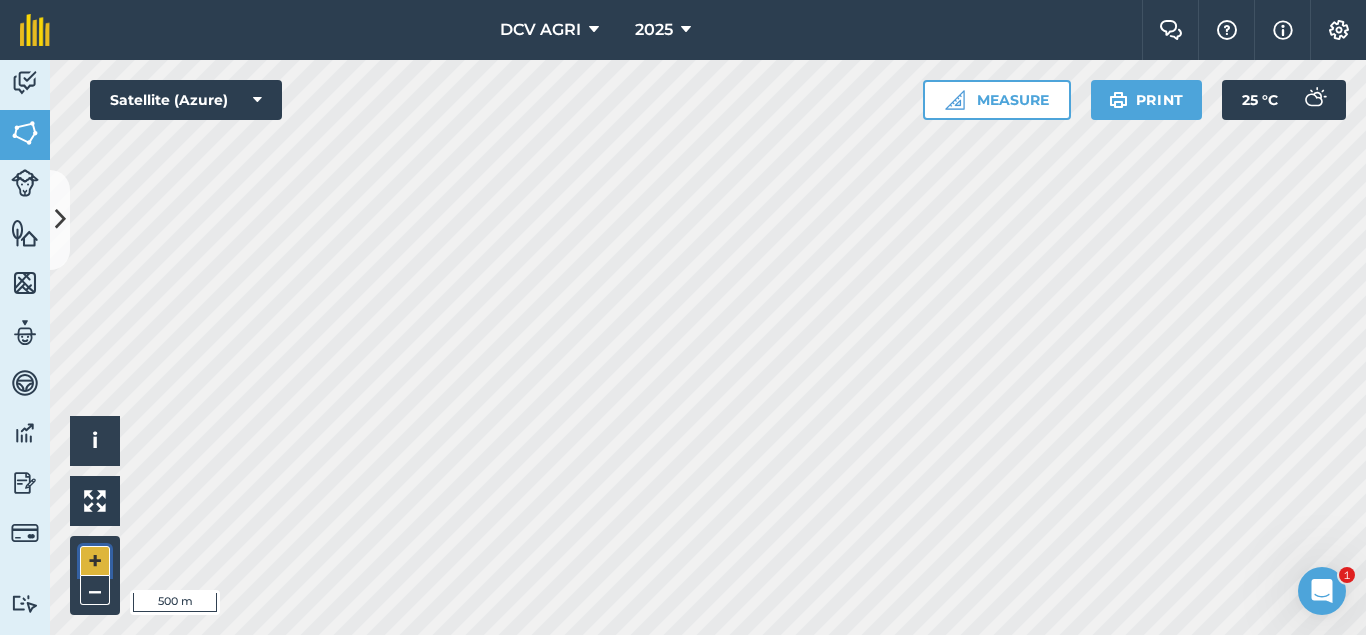 click on "+" at bounding box center (95, 561) 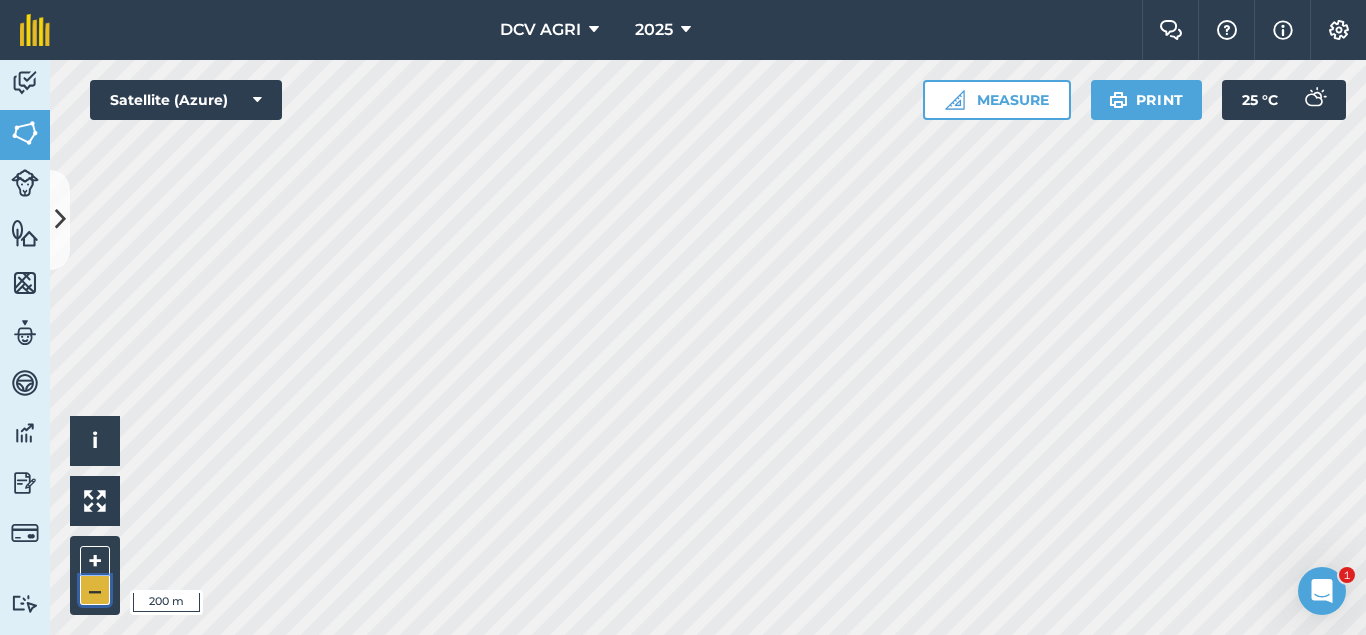 click on "–" at bounding box center [95, 590] 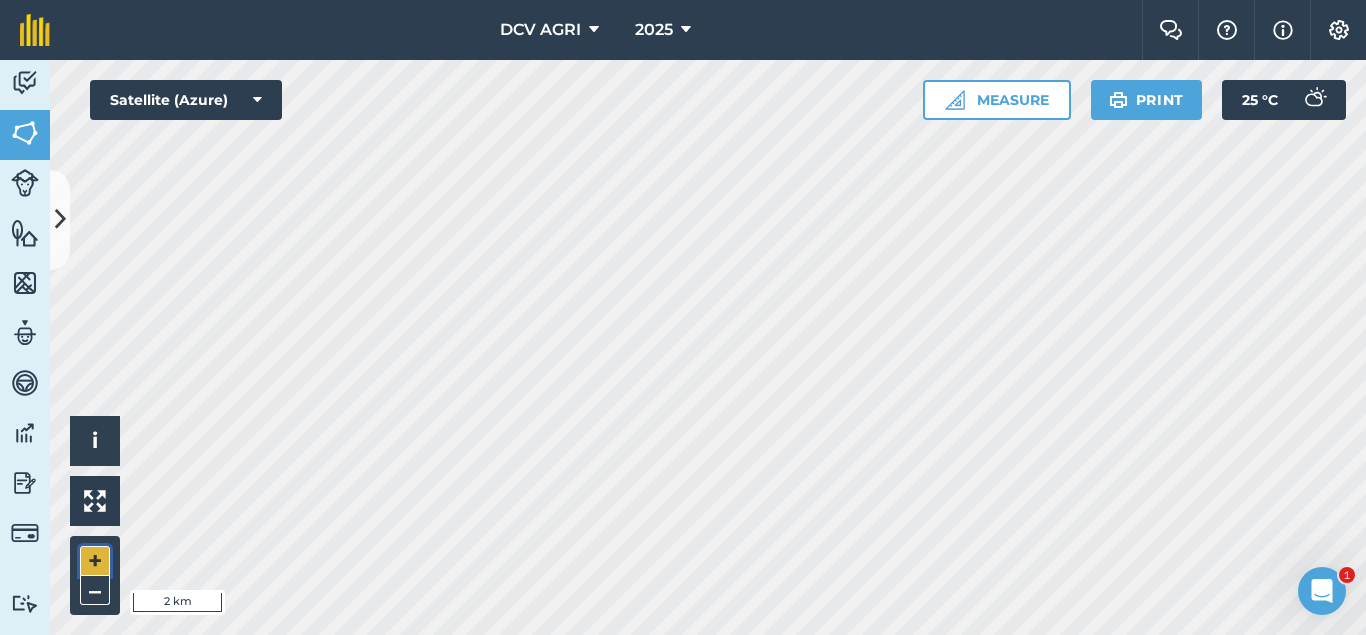 click on "+" at bounding box center [95, 561] 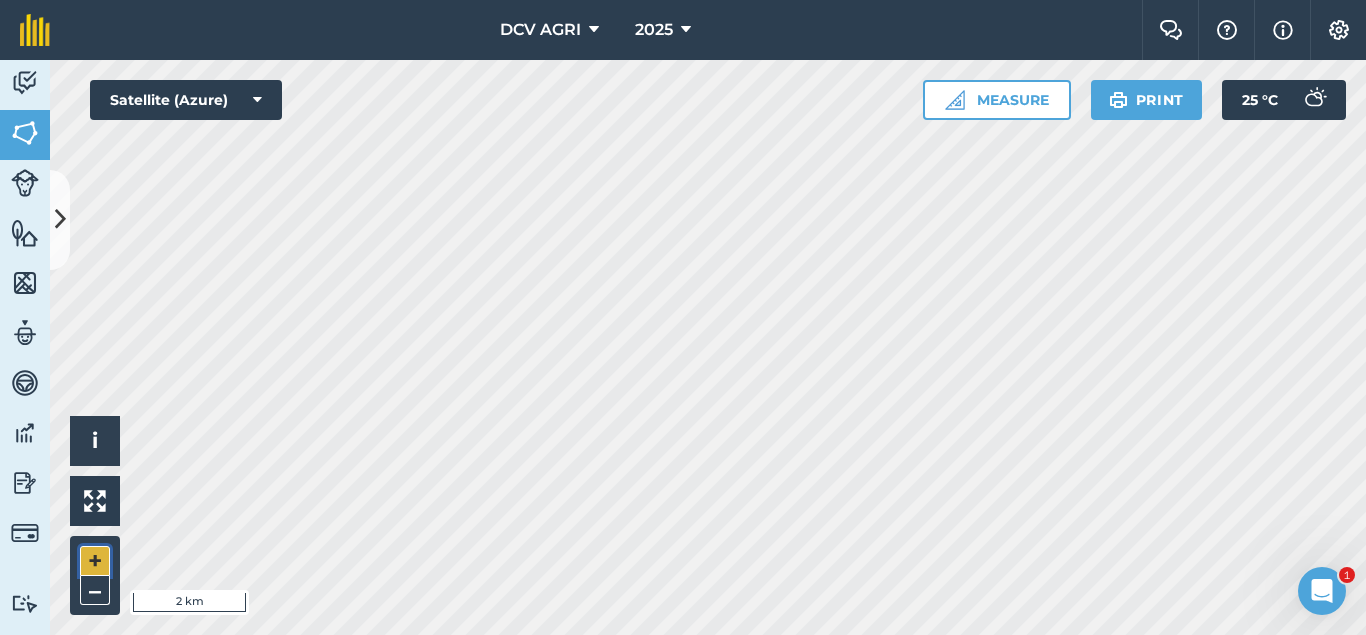 click on "+" at bounding box center (95, 561) 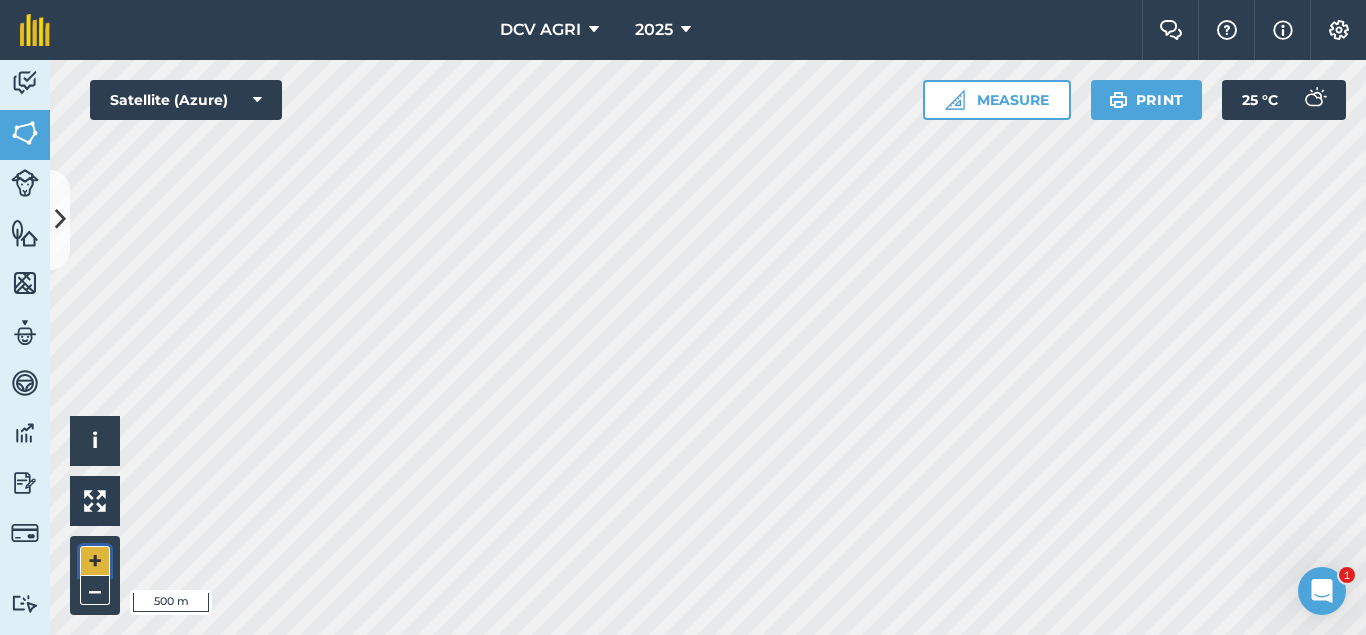 click on "+" at bounding box center [95, 561] 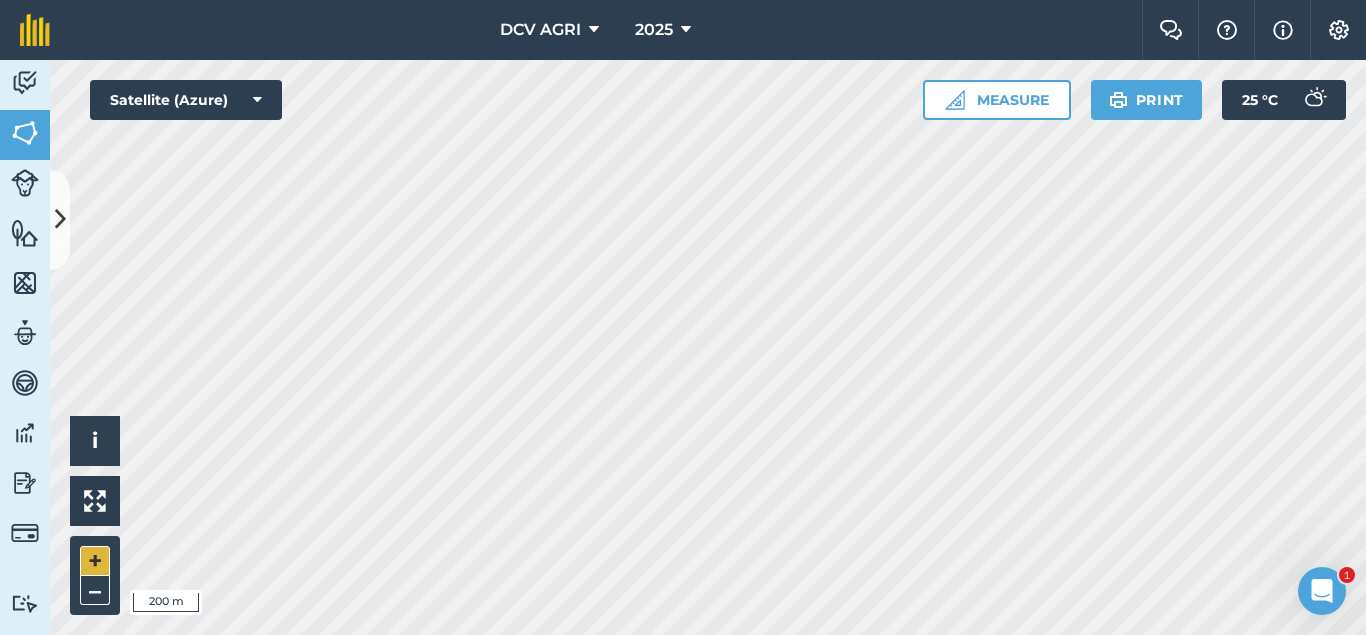 drag, startPoint x: 79, startPoint y: 562, endPoint x: 99, endPoint y: 563, distance: 20.024984 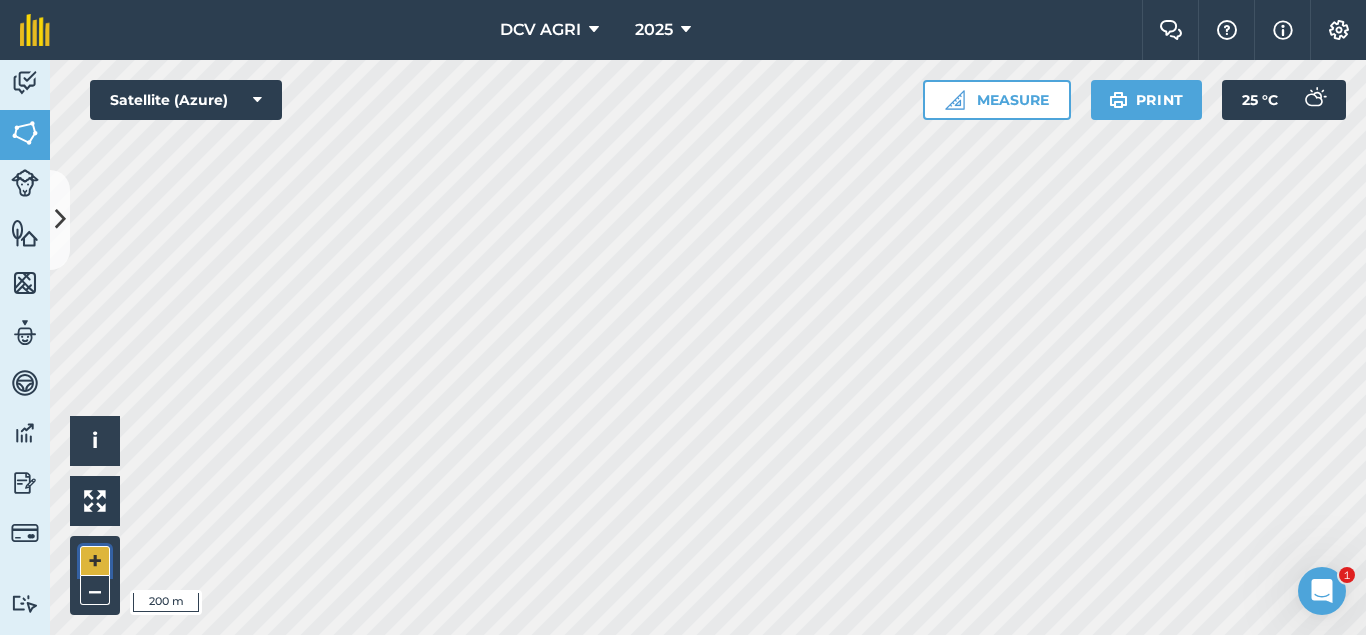 click on "+" at bounding box center [95, 561] 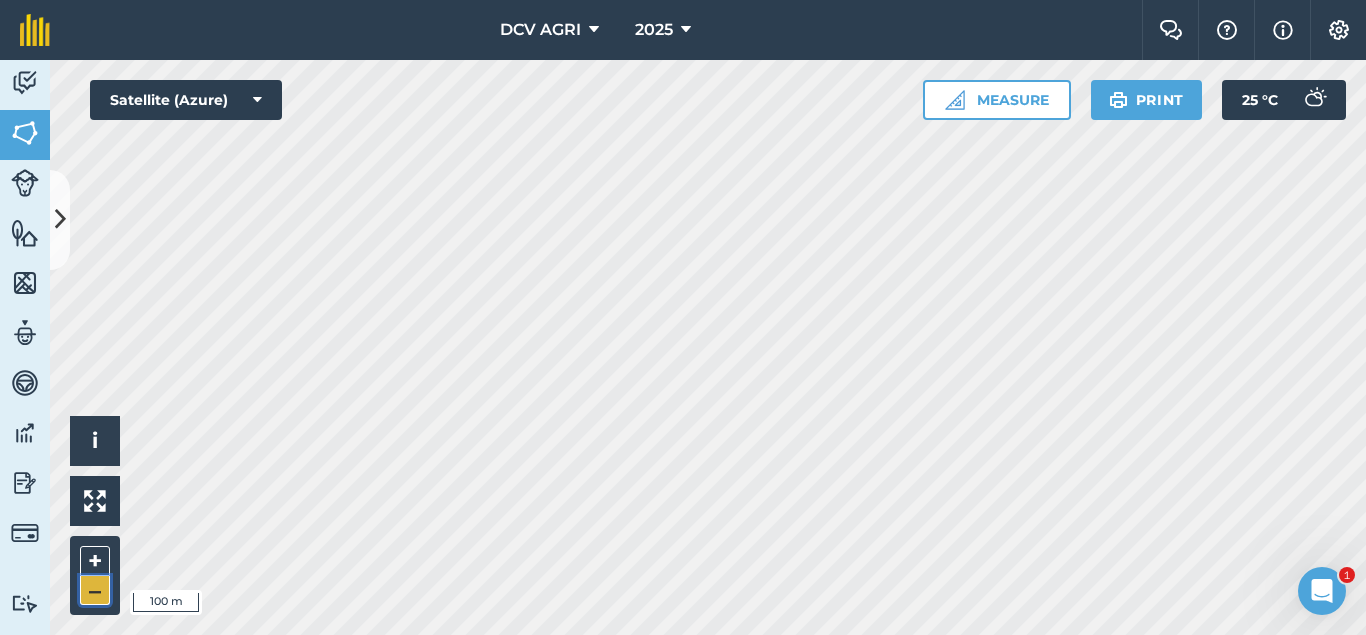 click on "–" at bounding box center [95, 590] 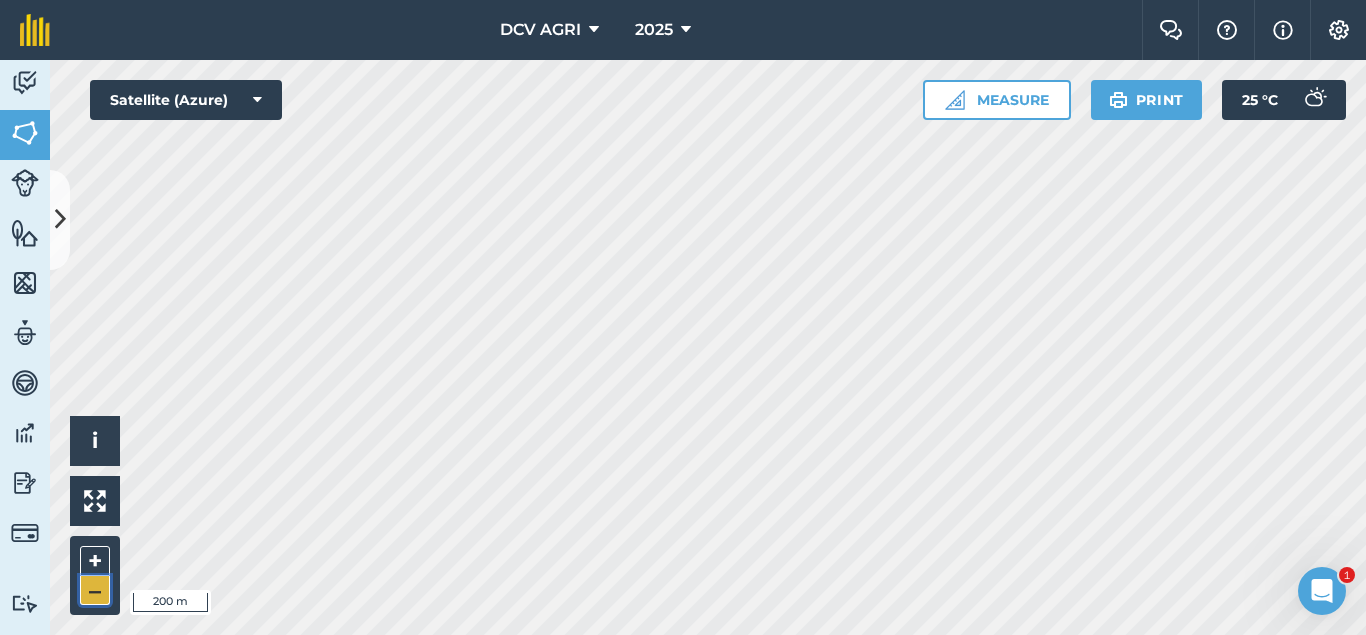 click on "–" at bounding box center [95, 590] 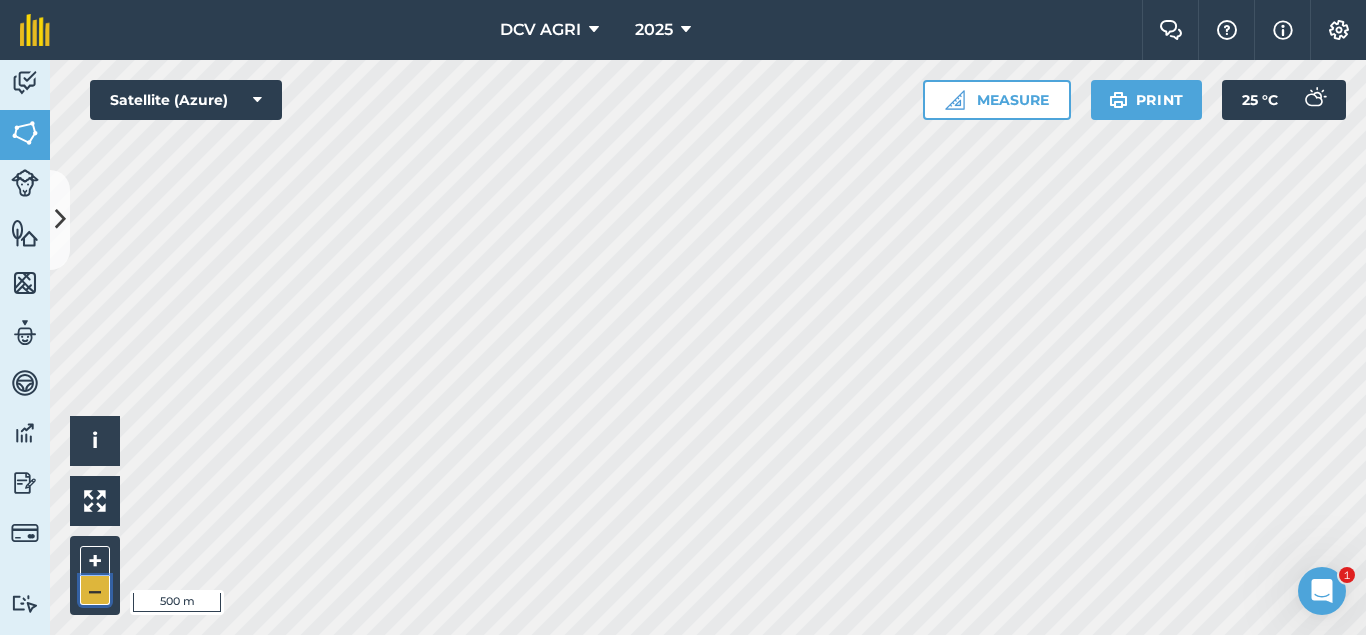click on "–" at bounding box center (95, 590) 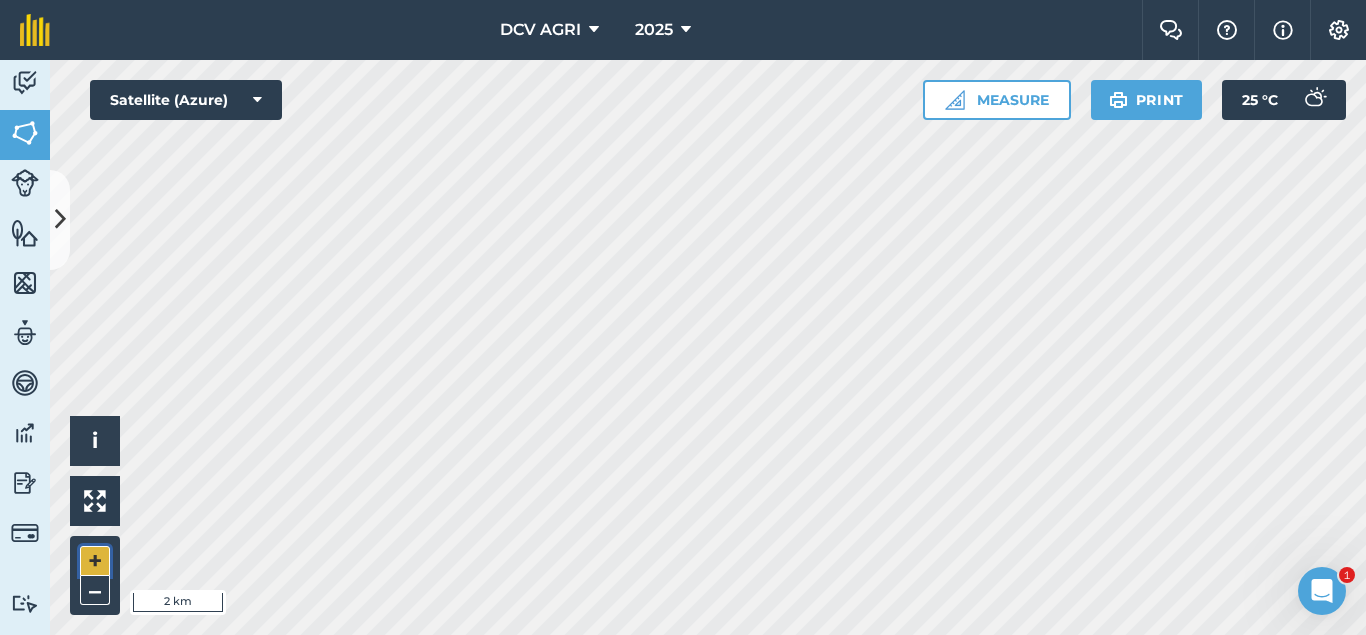 click on "+" at bounding box center [95, 561] 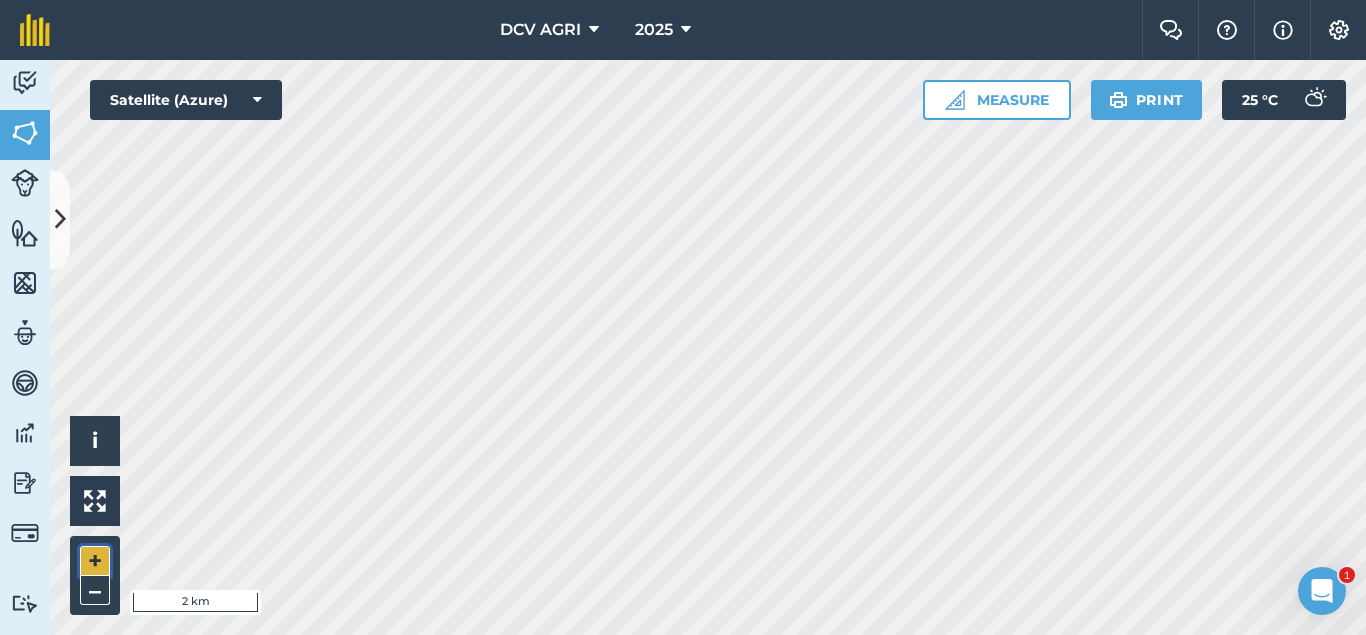 click on "+" at bounding box center (95, 561) 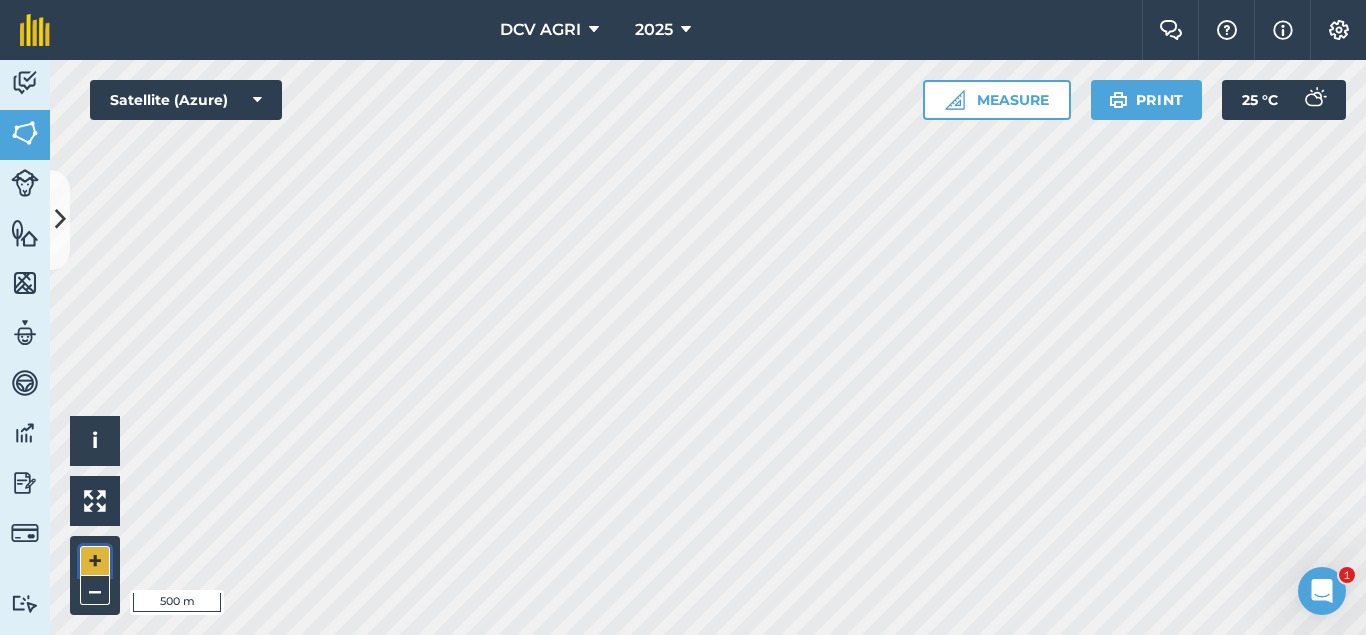 click on "+" at bounding box center (95, 561) 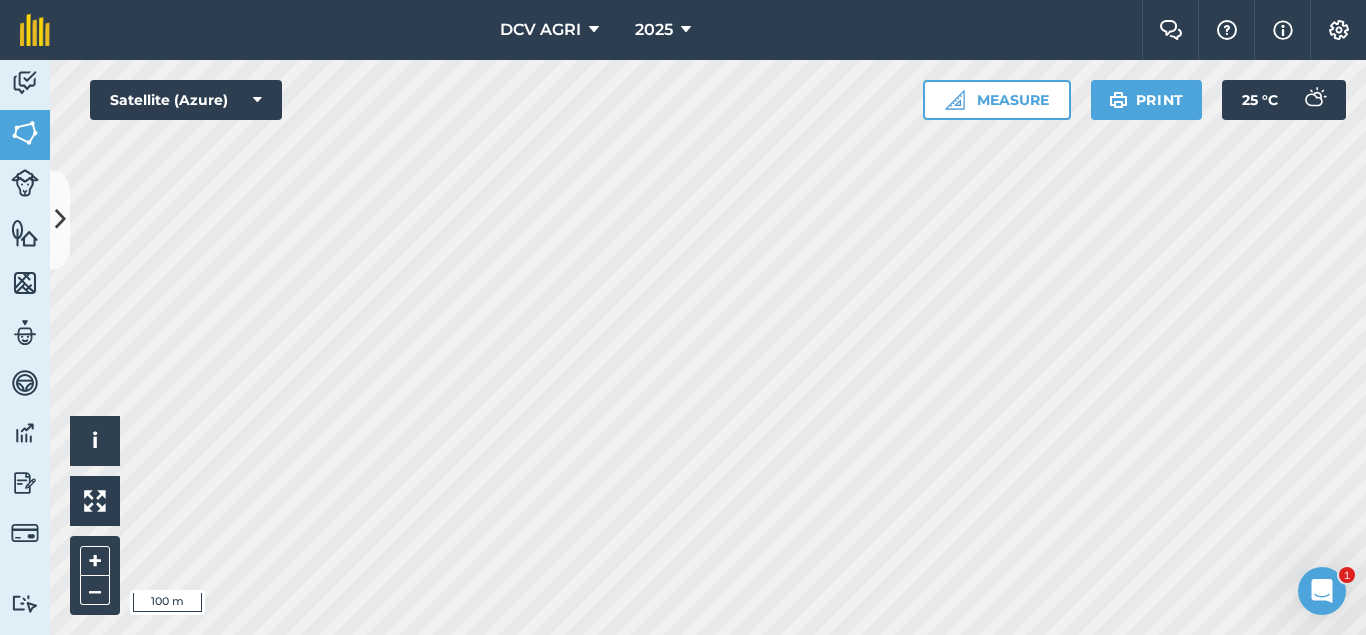 click on "DCV AGRI 2025 Farm Chat Help Settings DCV AGRI  -  2025 reproduced with the permission of  Microsoft Printed on  01/08/2025 Field usages No usage set 011 [NAME] 012 [NAME] 013 [NAME] 014 [NAME] 021 [NAME] 022 [NAME] 023 [NAME] 024 [NAME] 031 [NAME] 032 [NAME] 033 [NAME] 034 [NAME] 041 [NAME] 042 [NAME] 051 [NAME] 052 [NAME] 061 [NAME] 062 [NAME] 063 [NAME] 064 [NAME] 065 [NAME] BA-O 066 RM [NAME] 070 [NAME] 071 [NAME] 081 [NAME] 083 [NAME] 084 [NAME] 090 [NAME] BILLET - [NAME] BILLET - [NAME] CAPAHI CUTBACKED END OF CONTRACT H0- POOR STAND H0-FOR LOADING H0-HARVEST COMPLETED H0-HARVESTED PARTIAL H0-PLOW OUT H0-PLOWED H1-[NAME] H10-[NAME] H11-[NAME] H12-[NAME] H2-[NAME] H3-[NAME] H4-[NAME] H5-[NAME] H6-[NAME] H7-[NAME] H8-[NAME] H9-[NAME] H9-[NAME] MANUAL - [NAME] MANUAL - [NAME] NO FLY ZONE NOT ACCESSIBLE Other Other PLANT CANE PROJECTED NURSERY R1 R10 R2 R3 R4 R5 R6 SUGARCANE TPH 30 TPH 40 TPH 50 TPH 60 TPH 70 TPH 80 V 01-105 V 02-247 V 03-171 V 07-195 V 07-66 V 08-57 V 1683 / 07-66 V 2002-0359 V 2003-1895 V 84-524" at bounding box center [683, 317] 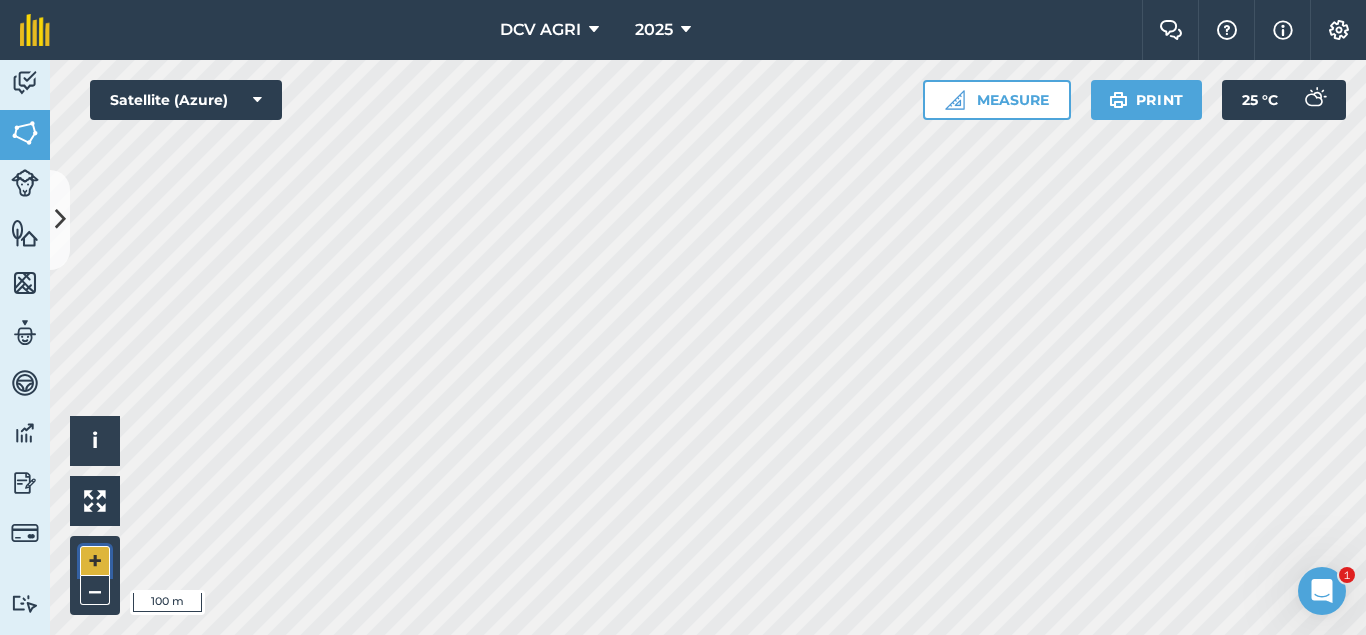 click on "+" at bounding box center (95, 561) 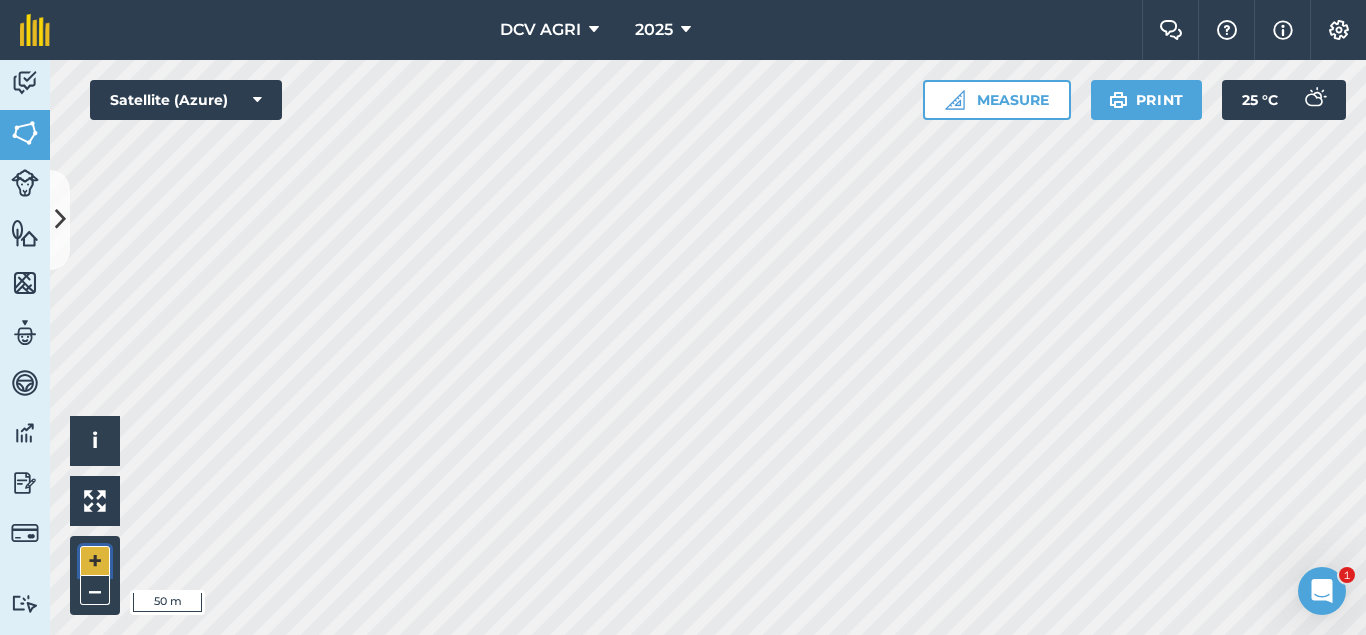 click on "+" at bounding box center (95, 561) 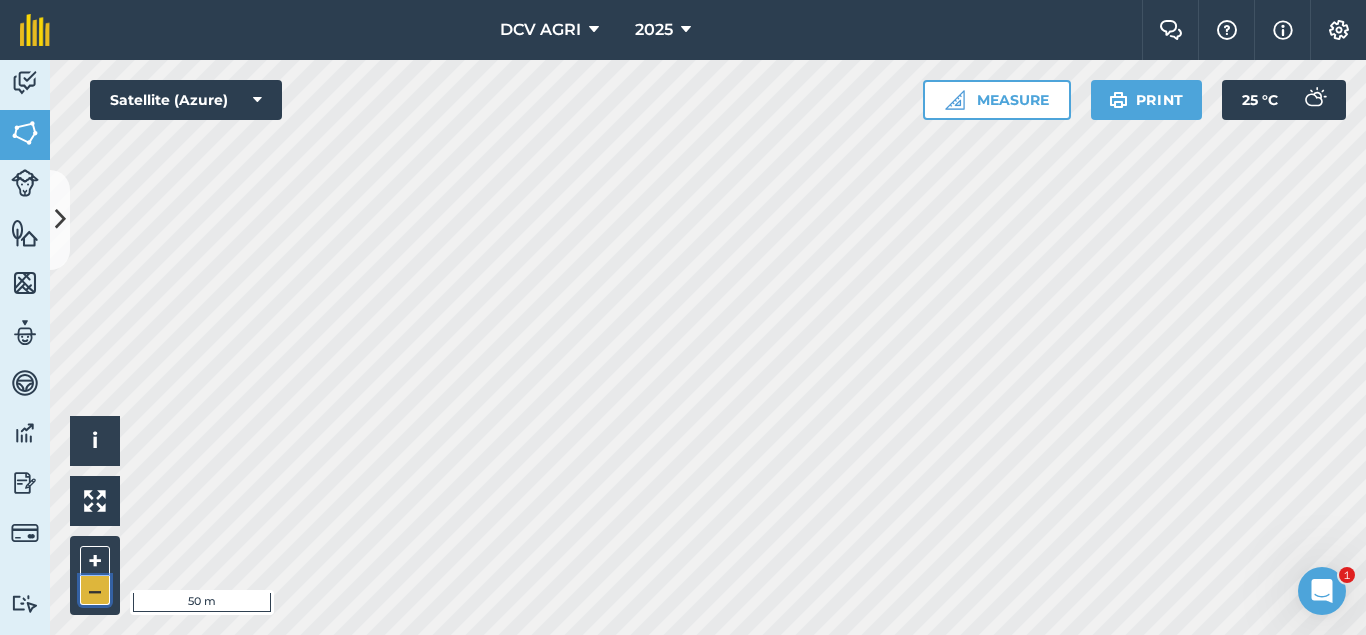 click on "–" at bounding box center (95, 590) 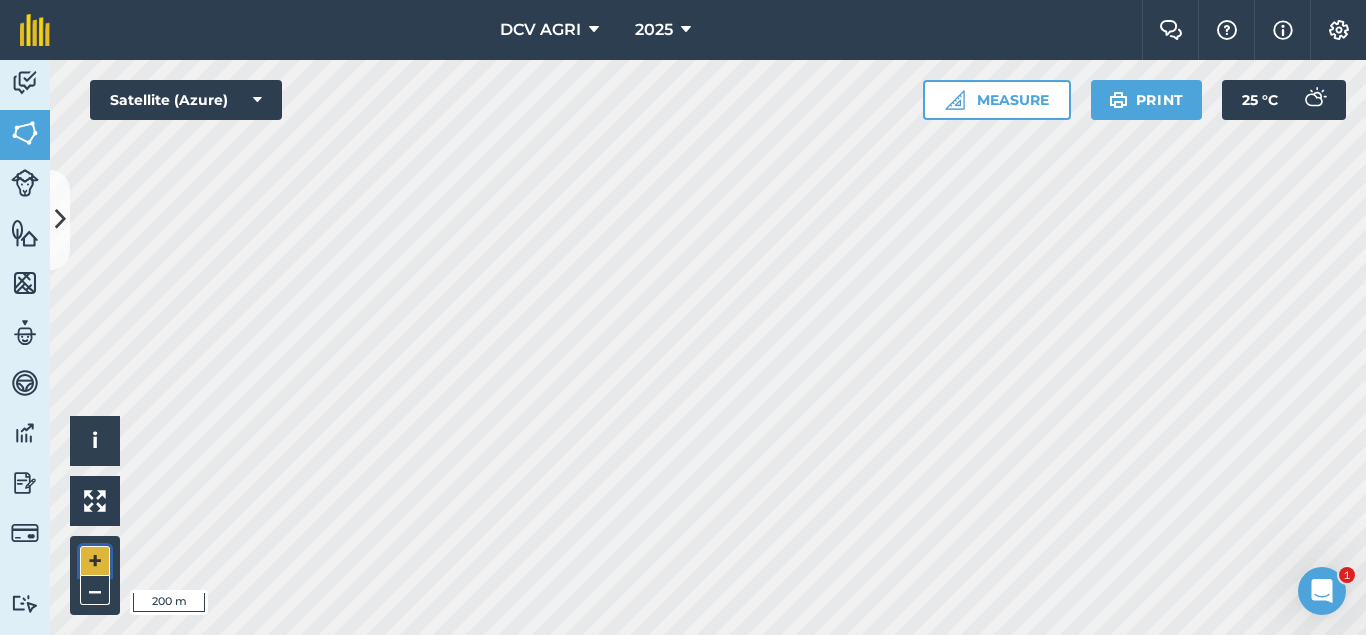 click on "+" at bounding box center (95, 561) 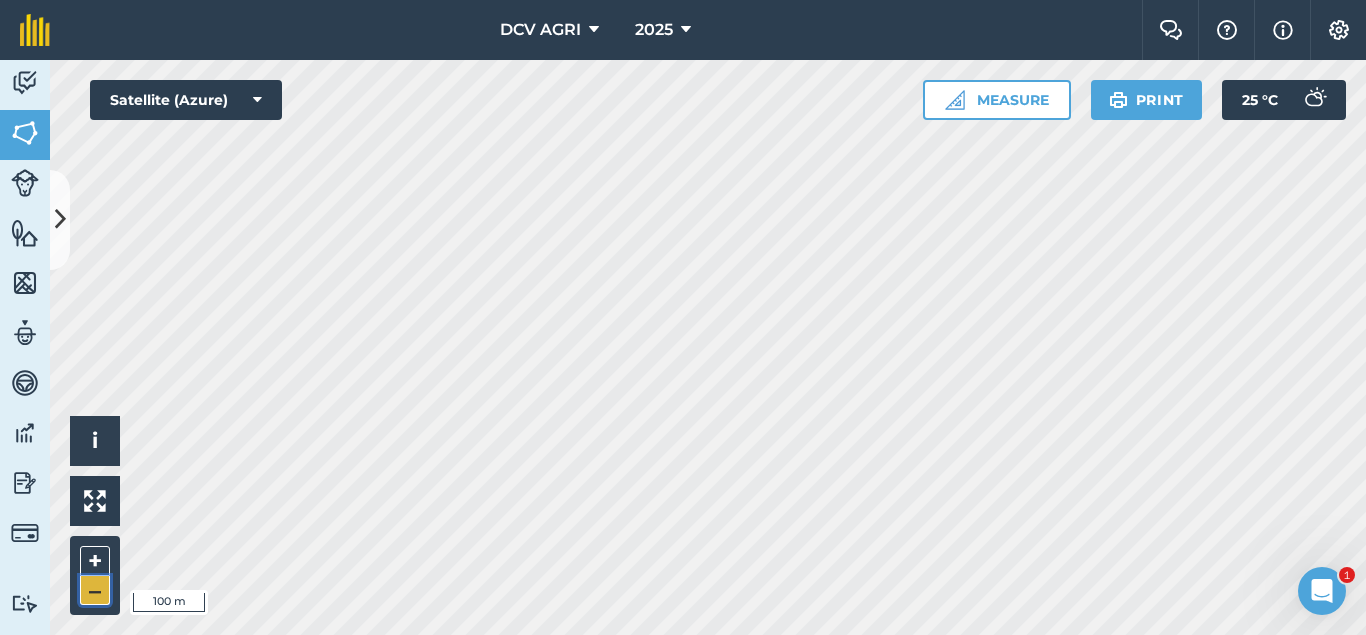 click on "–" at bounding box center [95, 590] 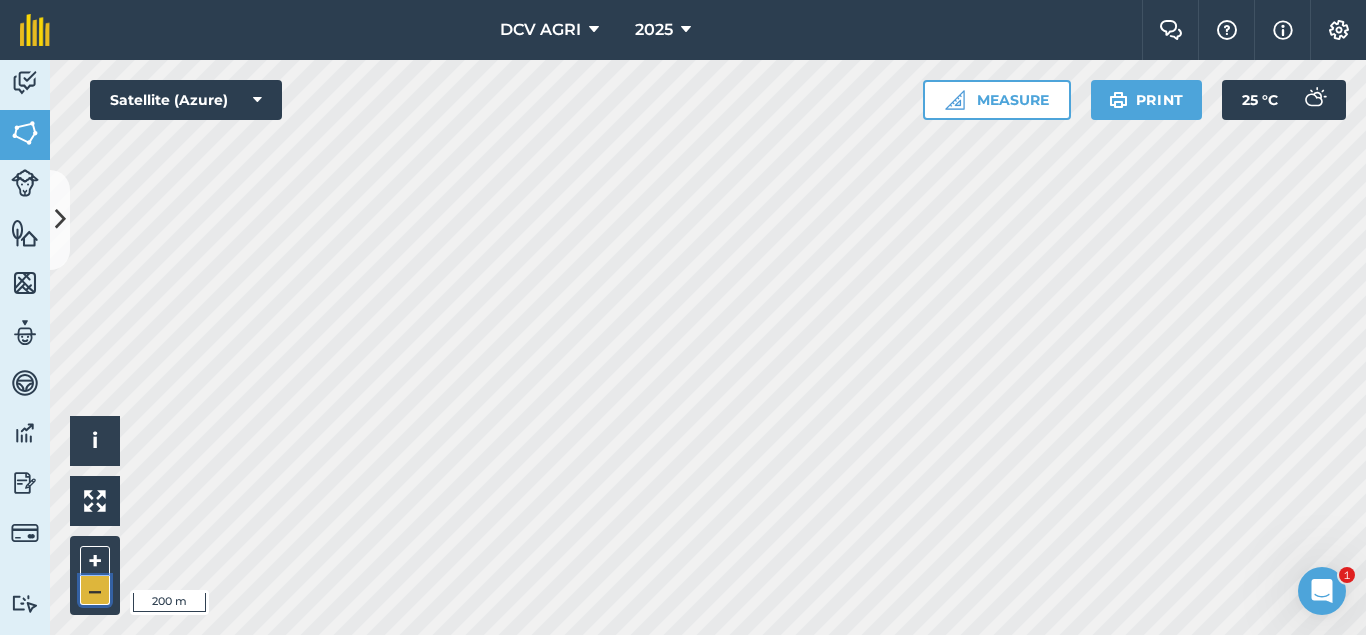 click on "–" at bounding box center (95, 590) 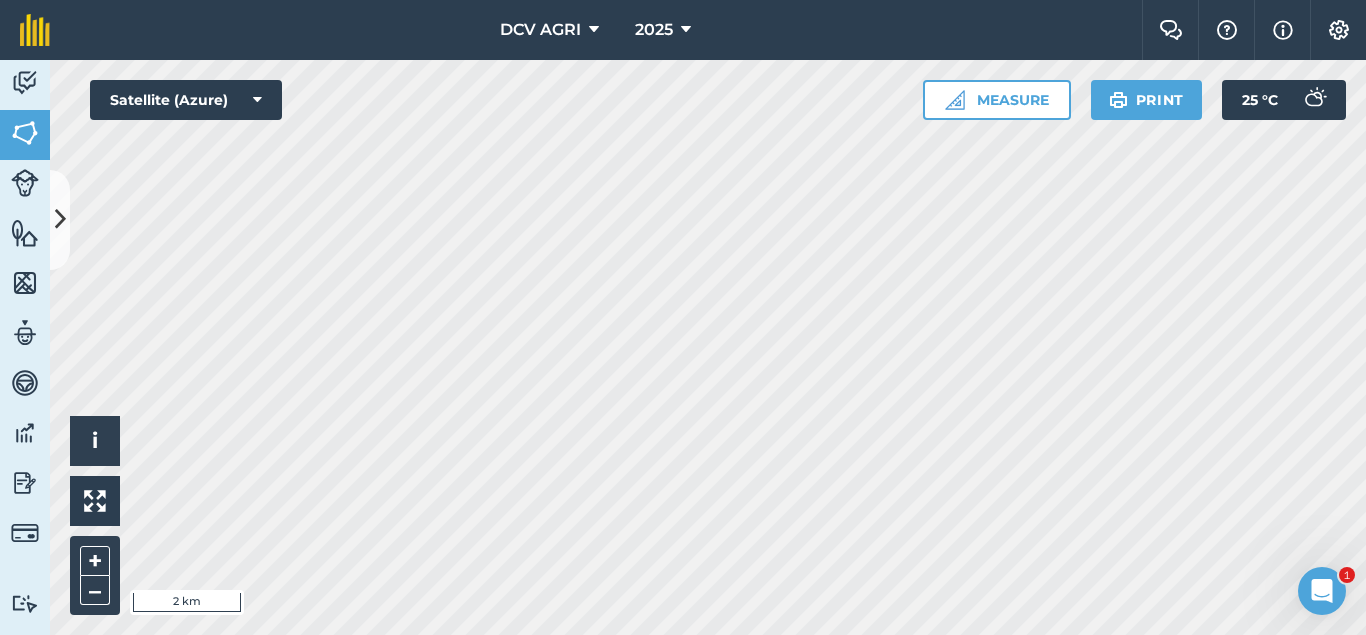 click on "DCV AGRI 2025 Farm Chat Help Settings DCV AGRI  -  2025 reproduced with the permission of  Microsoft Printed on  01/08/2025 Field usages No usage set 011 [NAME] 012 [NAME] 013 [NAME] 014 [NAME] 021 [NAME] 022 [NAME] 023 [NAME] 024 [NAME] 031 [NAME] 032 [NAME] 033 [NAME] 034 [NAME] 041 [NAME] 042 [NAME] 051 [NAME] 052 [NAME] 061 [NAME] 062 [NAME] 063 [NAME] 064 [NAME] 065 [NAME] BA-O 066 RM [NAME] 070 [NAME] 071 [NAME] 081 [NAME] 083 [NAME] 084 [NAME] 090 [NAME] BILLET - [NAME] BILLET - [NAME] CAPAHI CUTBACKED END OF CONTRACT H0- POOR STAND H0-FOR LOADING H0-HARVEST COMPLETED H0-HARVESTED PARTIAL H0-PLOW OUT H0-PLOWED H1-[NAME] H10-[NAME] H11-[NAME] H12-[NAME] H2-[NAME] H3-[NAME] H4-[NAME] H5-[NAME] H6-[NAME] H7-[NAME] H8-[NAME] H9-[NAME] H9-[NAME] MANUAL - [NAME] MANUAL - [NAME] NO FLY ZONE NOT ACCESSIBLE Other Other PLANT CANE PROJECTED NURSERY R1 R10 R2 R3 R4 R5 R6 SUGARCANE TPH 30 TPH 40 TPH 50 TPH 60 TPH 70 TPH 80 V 01-105 V 02-247 V 03-171 V 07-195 V 07-66 V 08-57 V 1683 / 07-66 V 2002-0359 V 2003-1895 V 84-524" at bounding box center (683, 317) 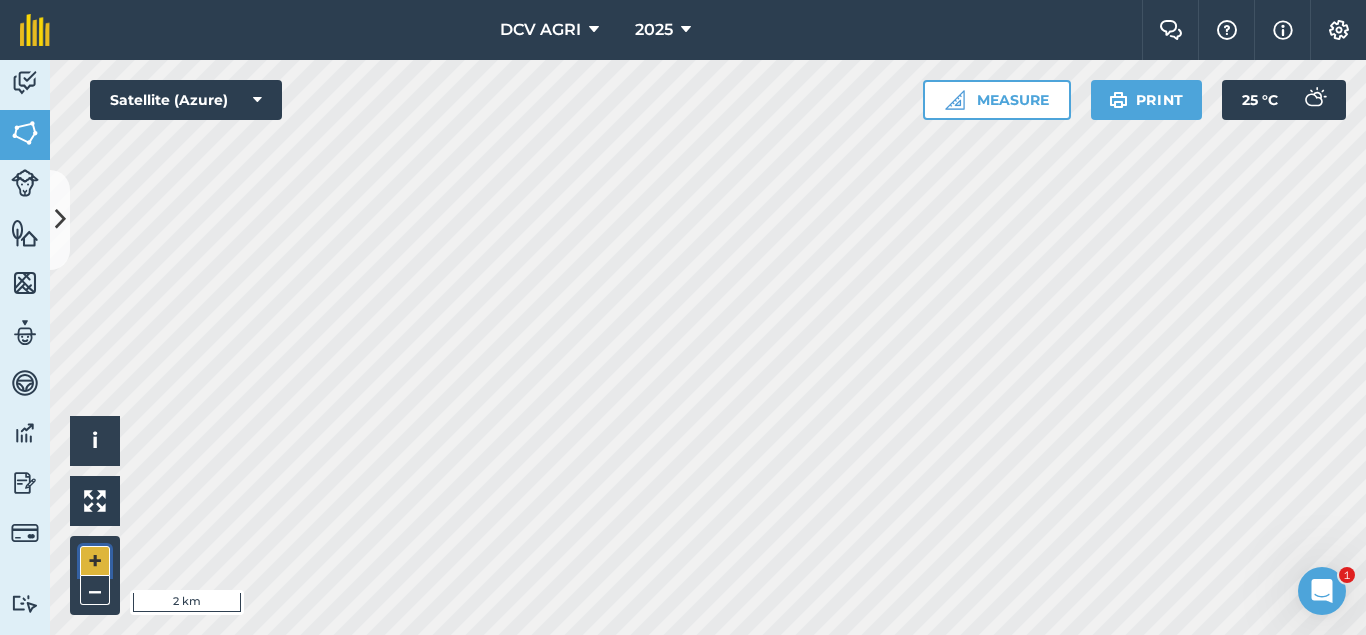 click on "+" at bounding box center [95, 561] 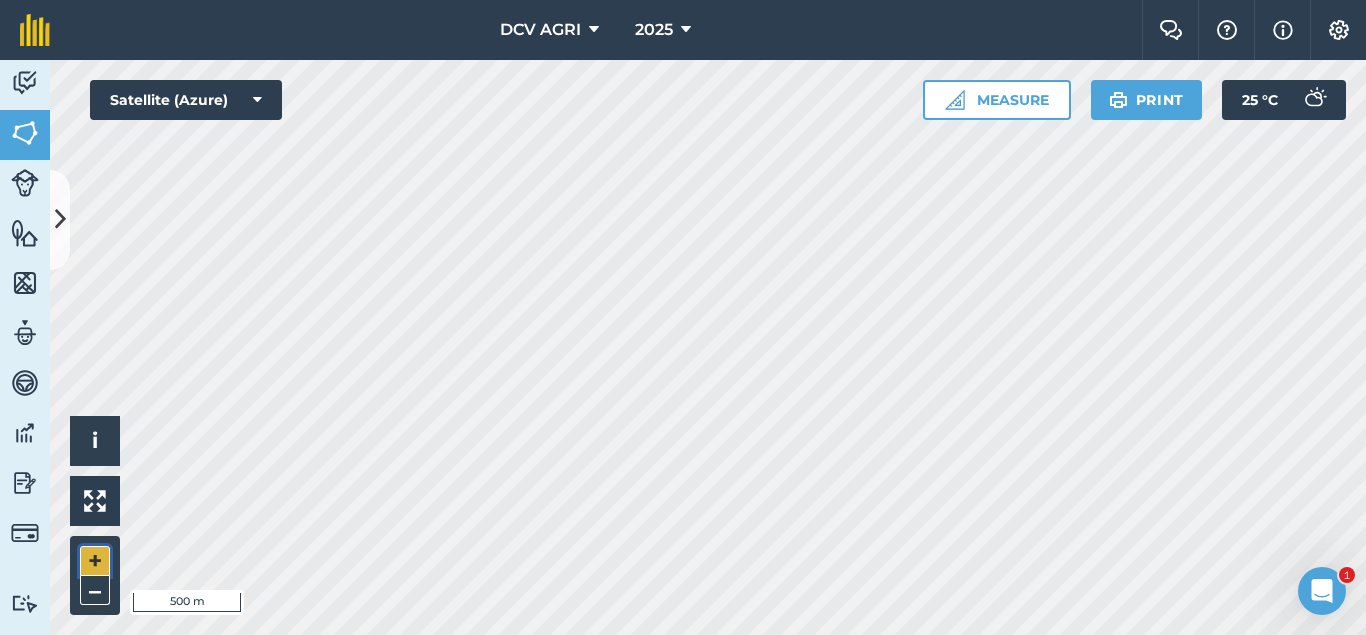 click on "+" at bounding box center [95, 561] 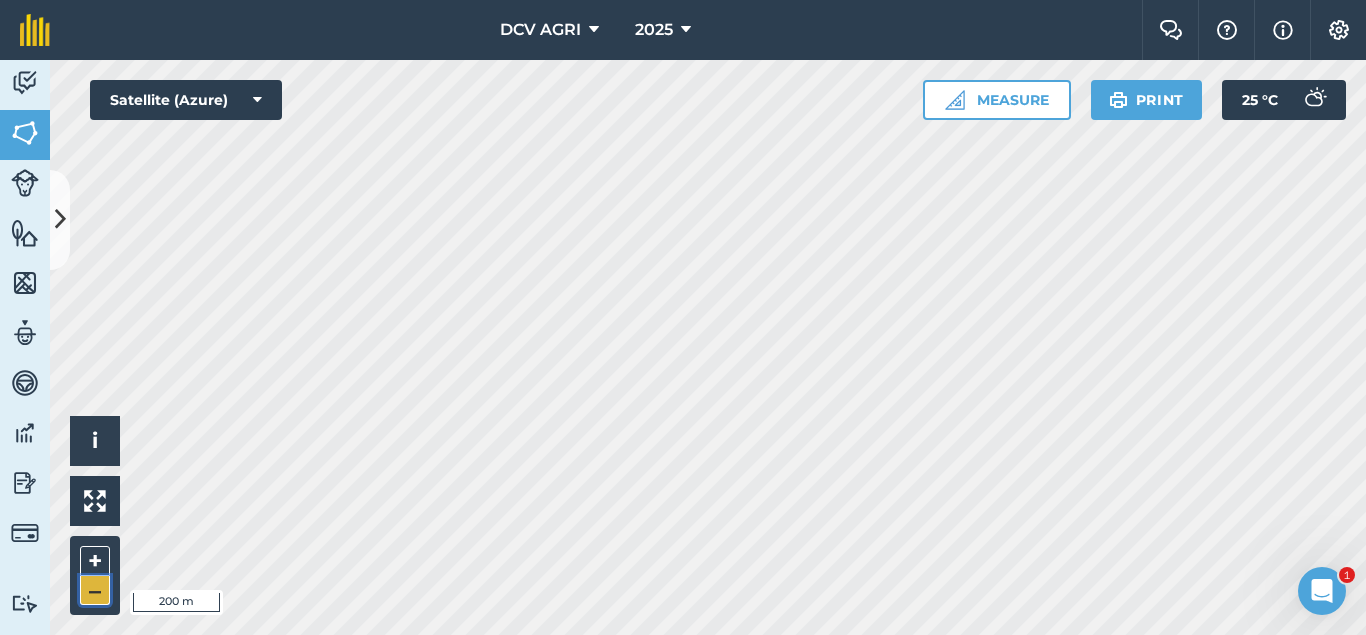 click on "–" at bounding box center (95, 590) 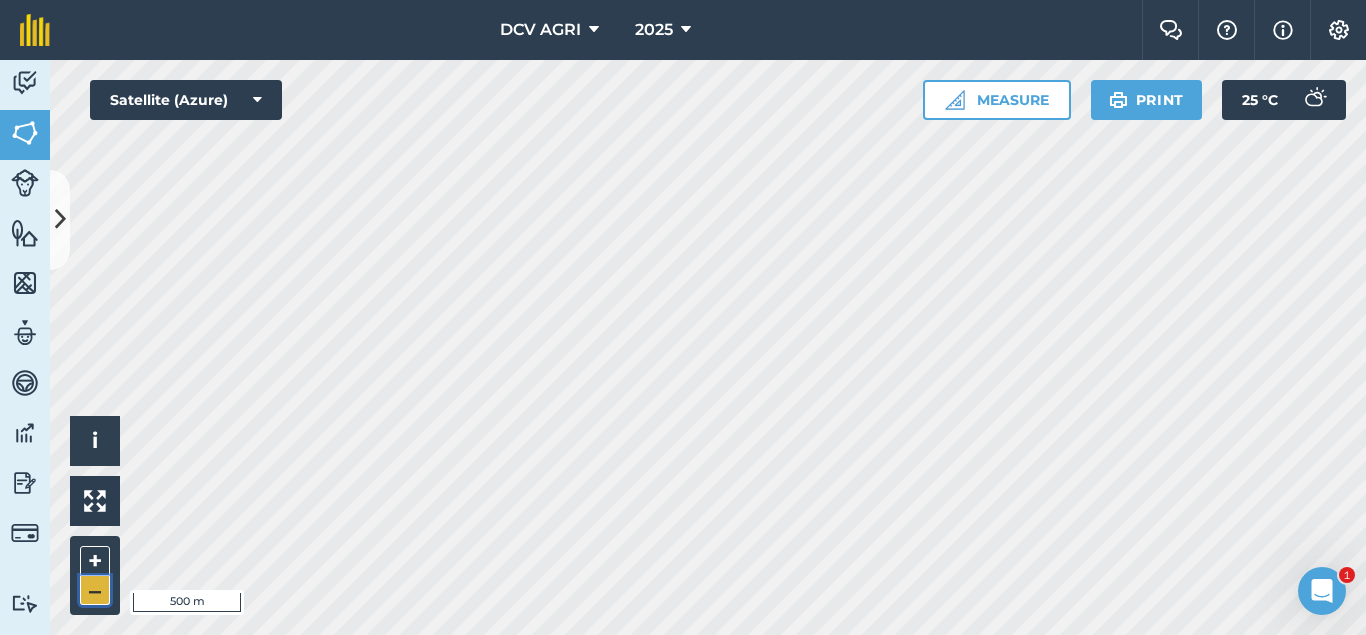 click on "–" at bounding box center (95, 590) 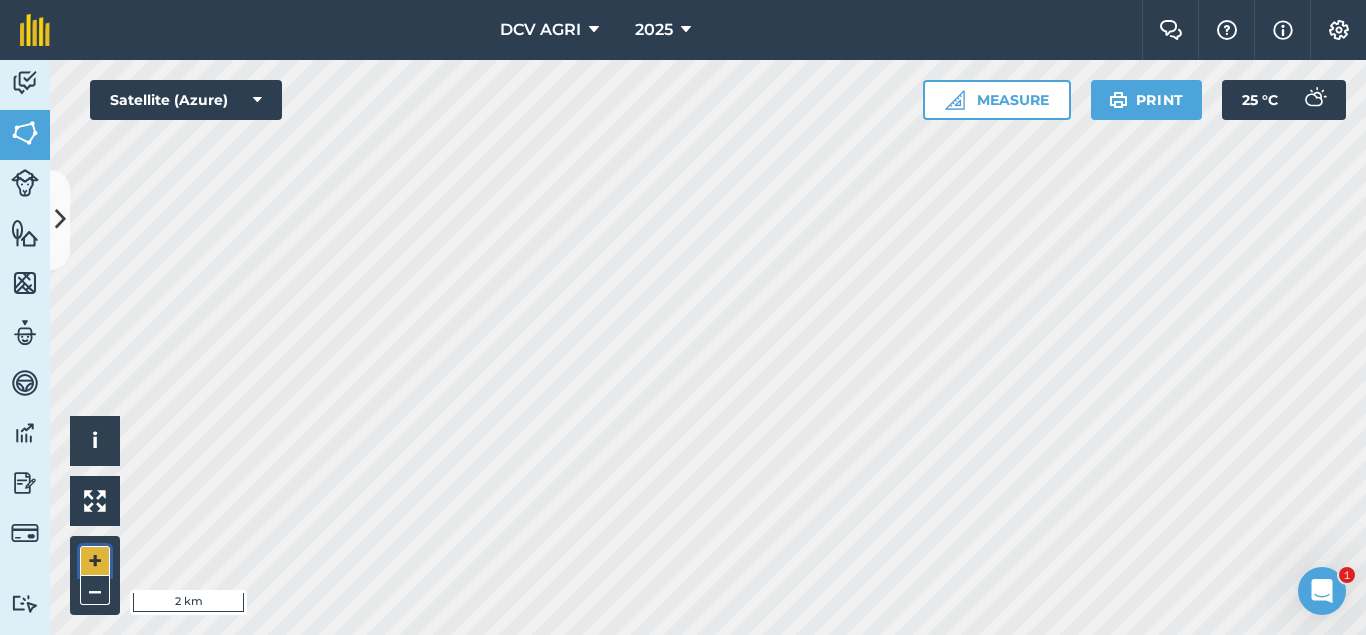 click on "+" at bounding box center (95, 561) 